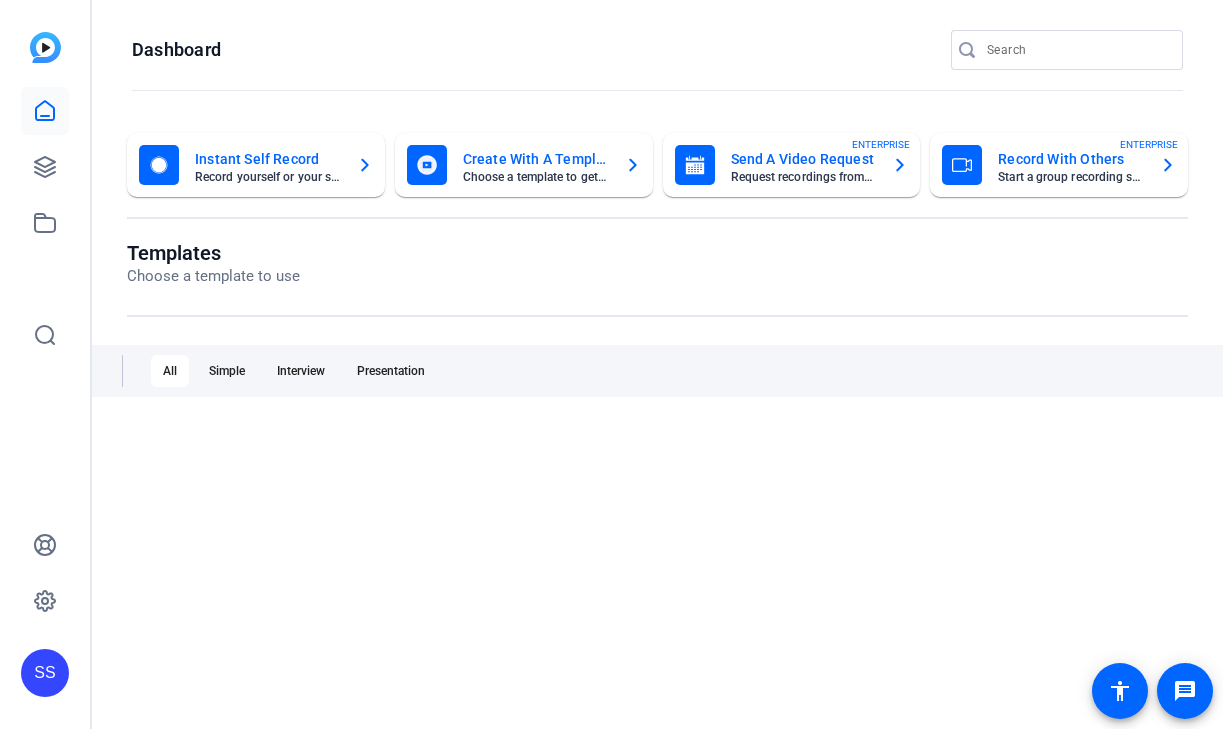 scroll, scrollTop: 0, scrollLeft: 0, axis: both 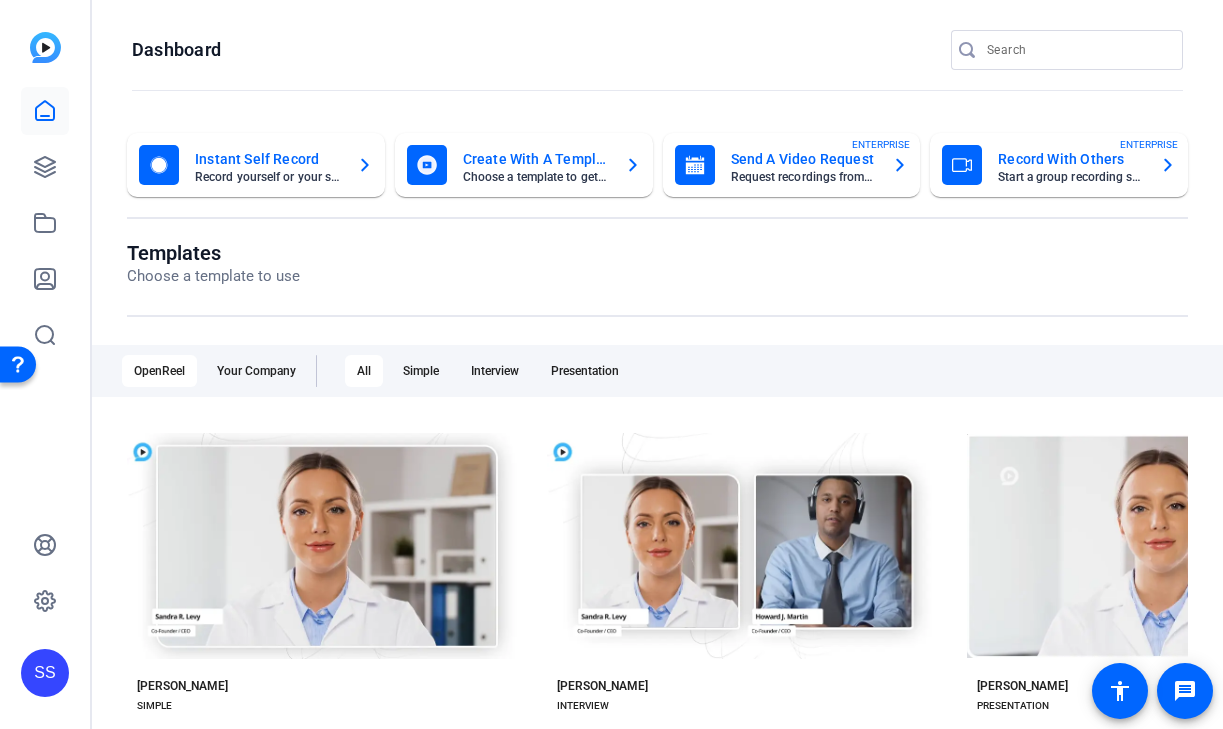 click on "SS" 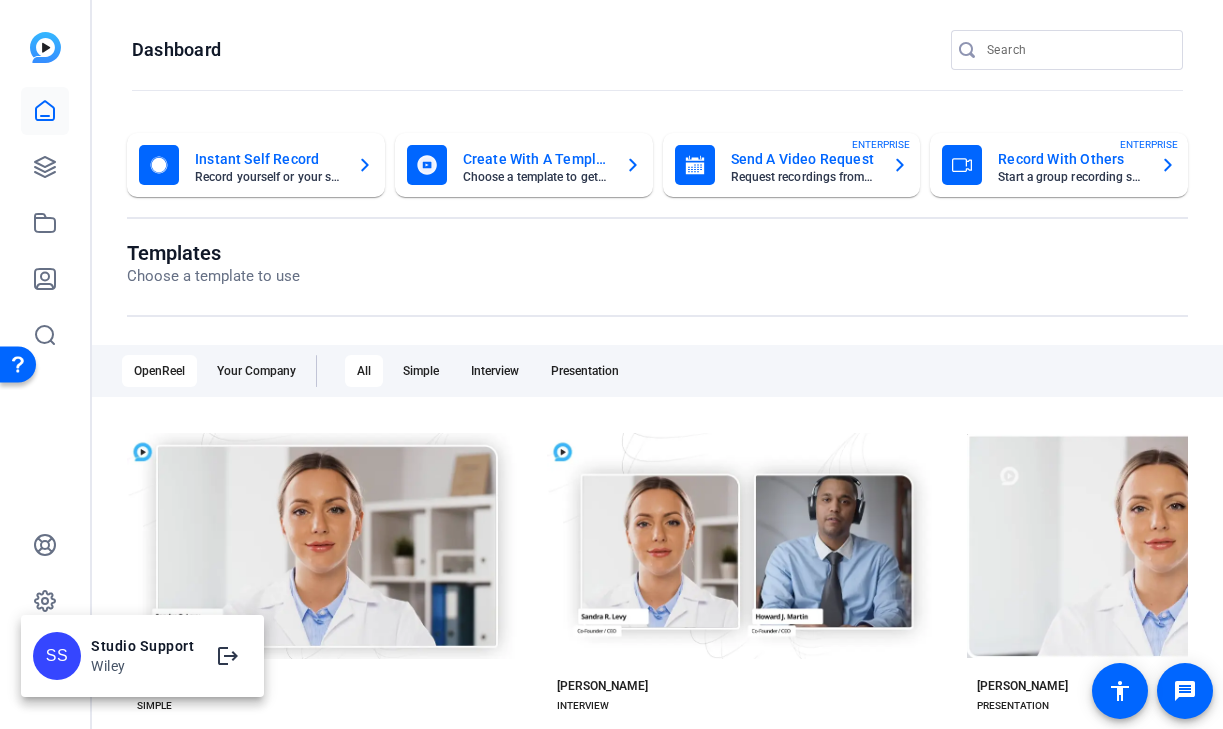 click at bounding box center (611, 364) 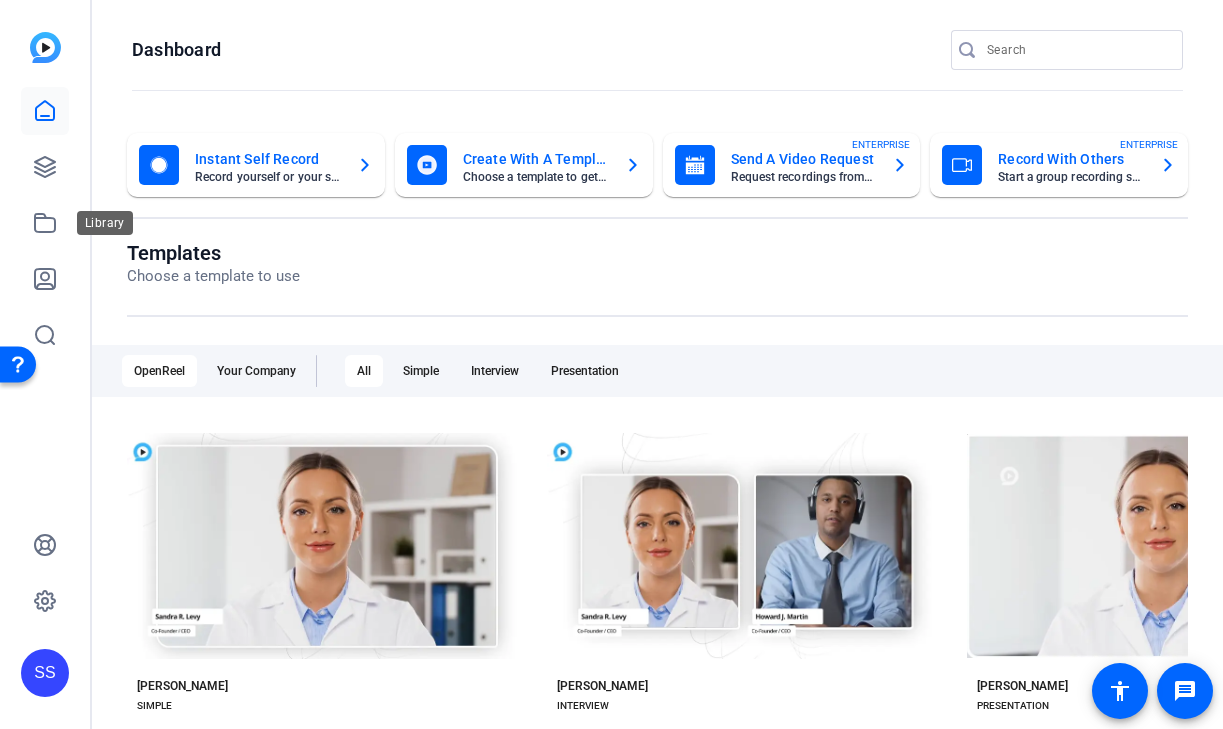 click 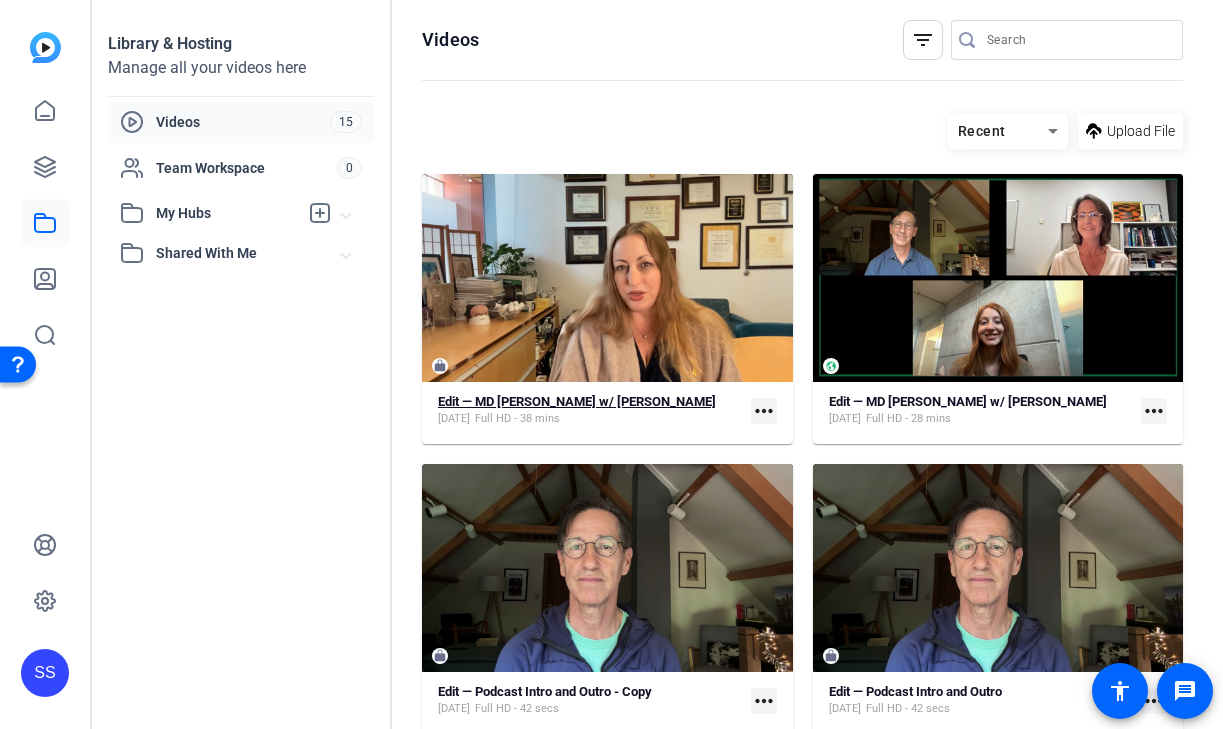 click on "Edit — MD [PERSON_NAME] w/ [PERSON_NAME]" 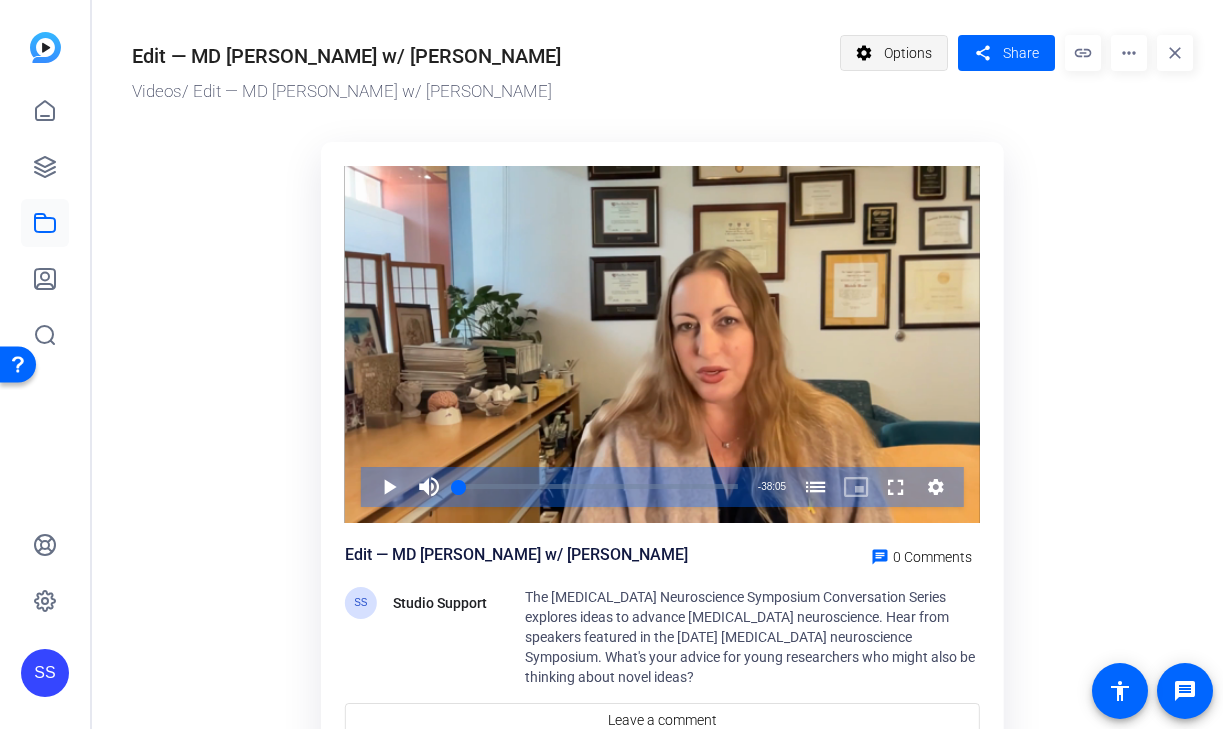 click on "Options" 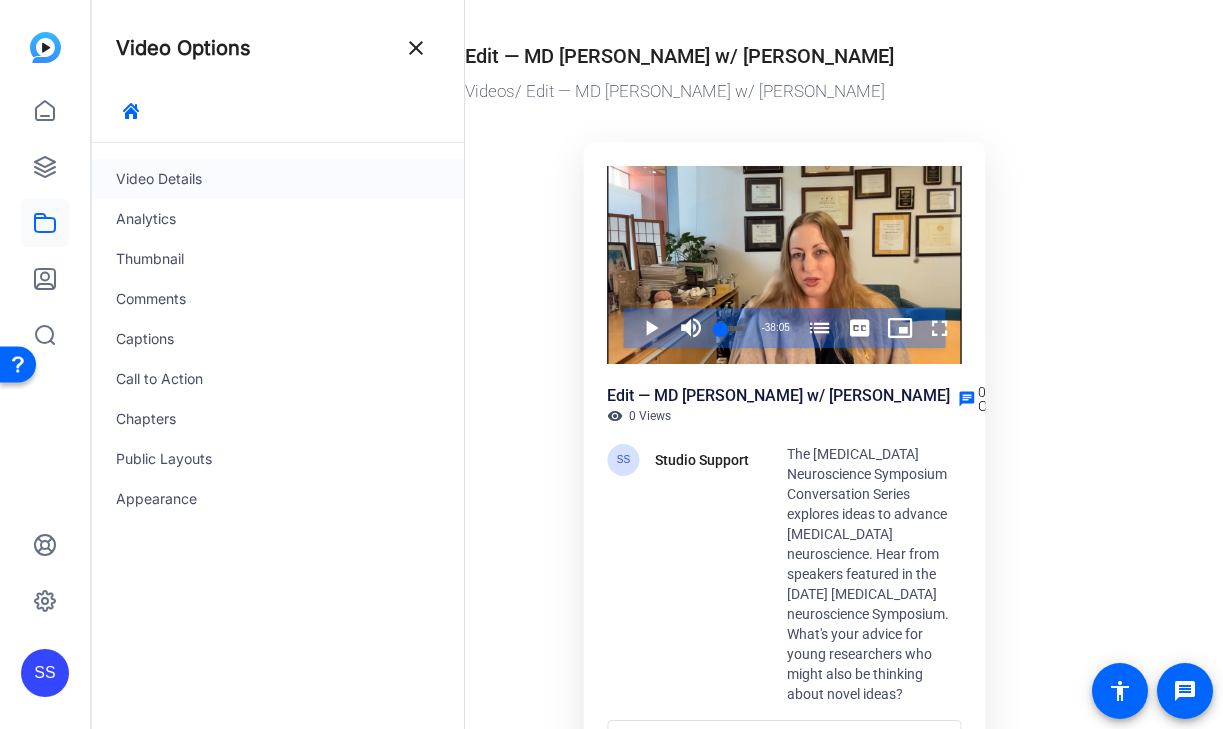 click on "Video Details" 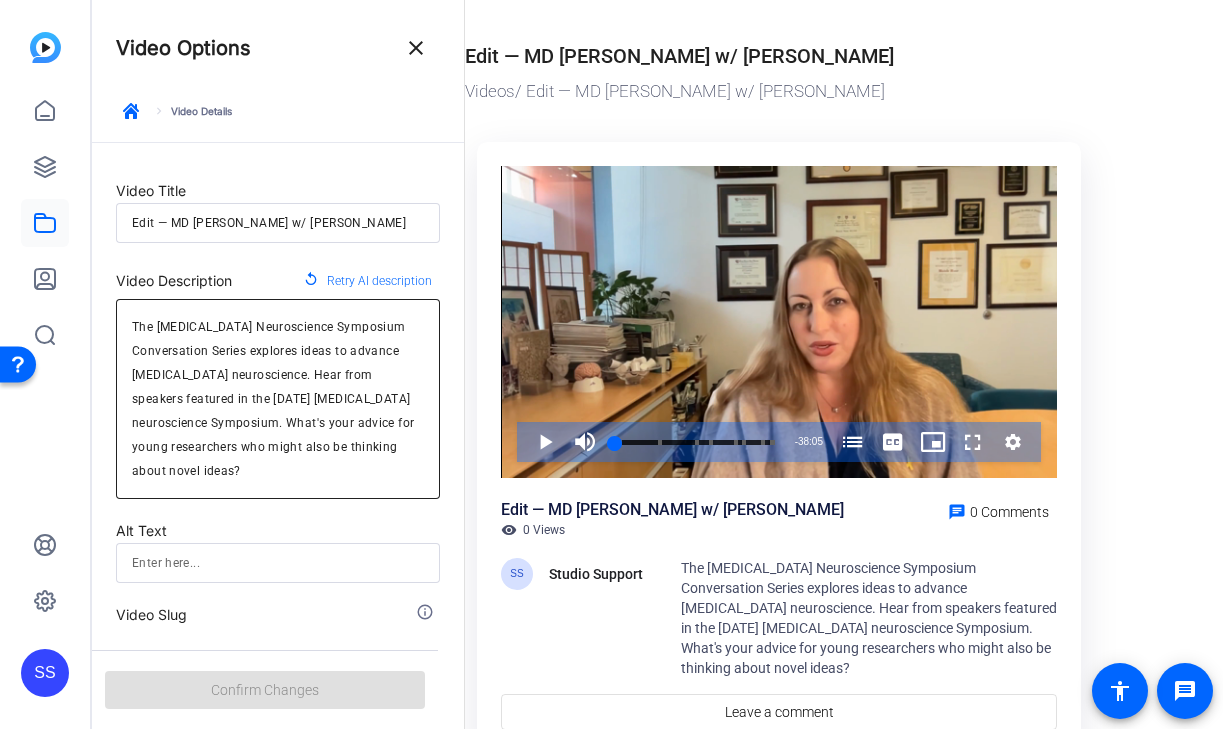 click on "The [MEDICAL_DATA] Neuroscience Symposium Conversation Series explores ideas to advance [MEDICAL_DATA] neuroscience. Hear from speakers featured in the [DATE] [MEDICAL_DATA] neuroscience Symposium. What's your advice for young researchers who might also be thinking about novel ideas?" at bounding box center [278, 399] 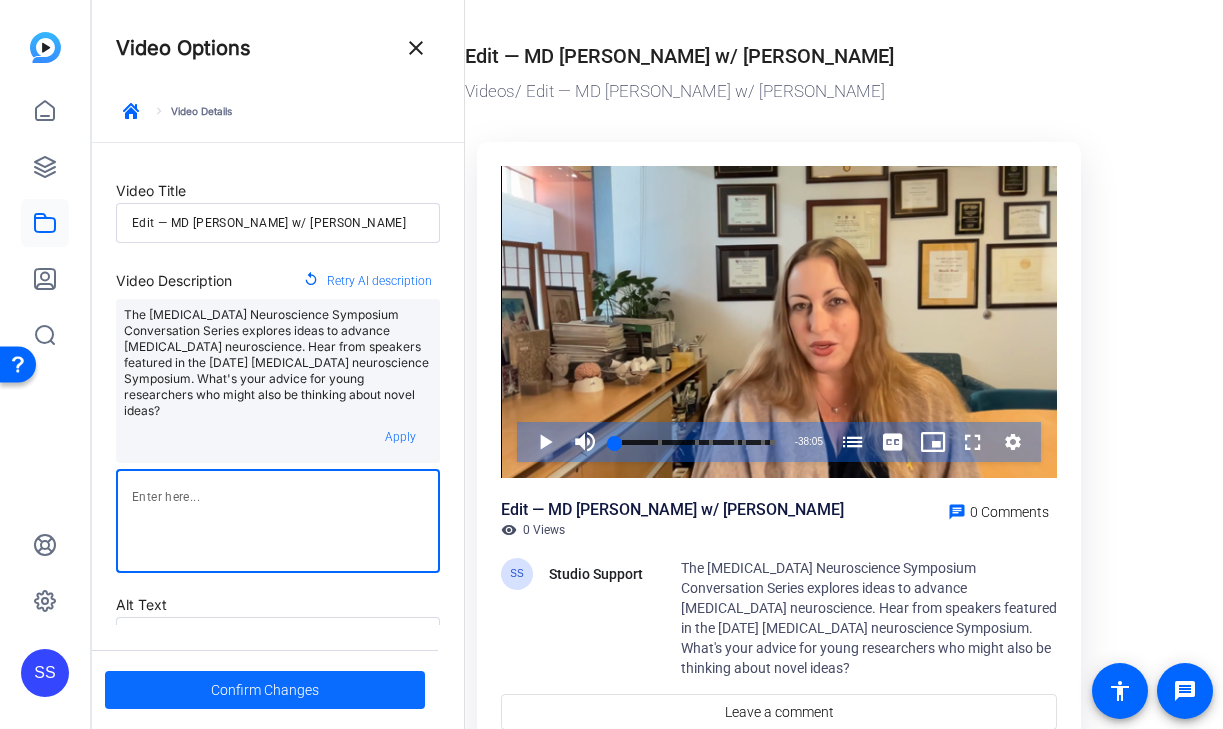 type 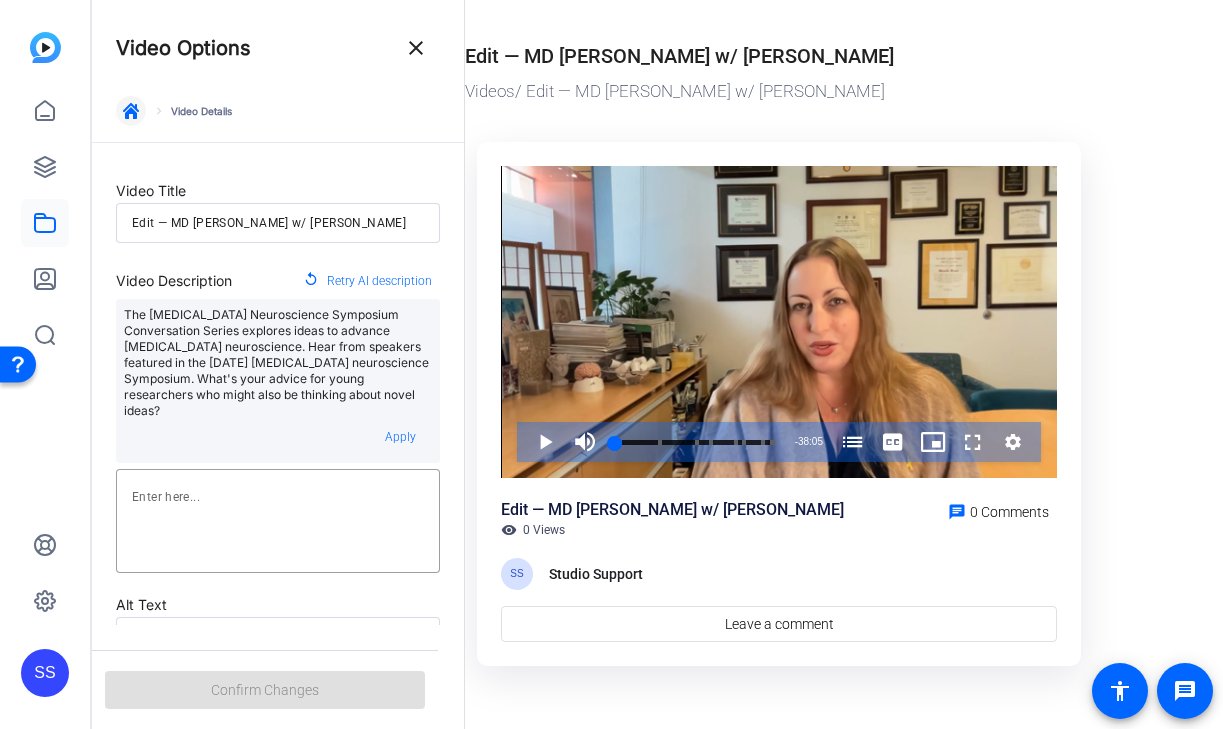 click 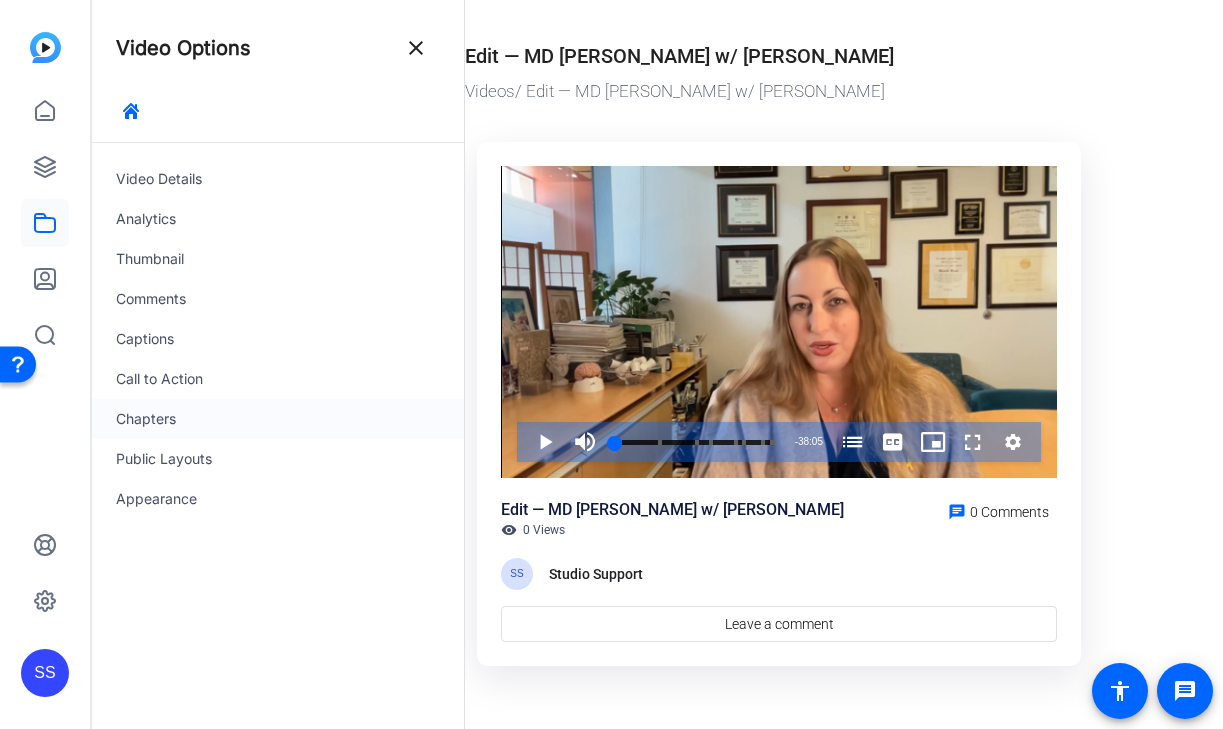 click on "Chapters" 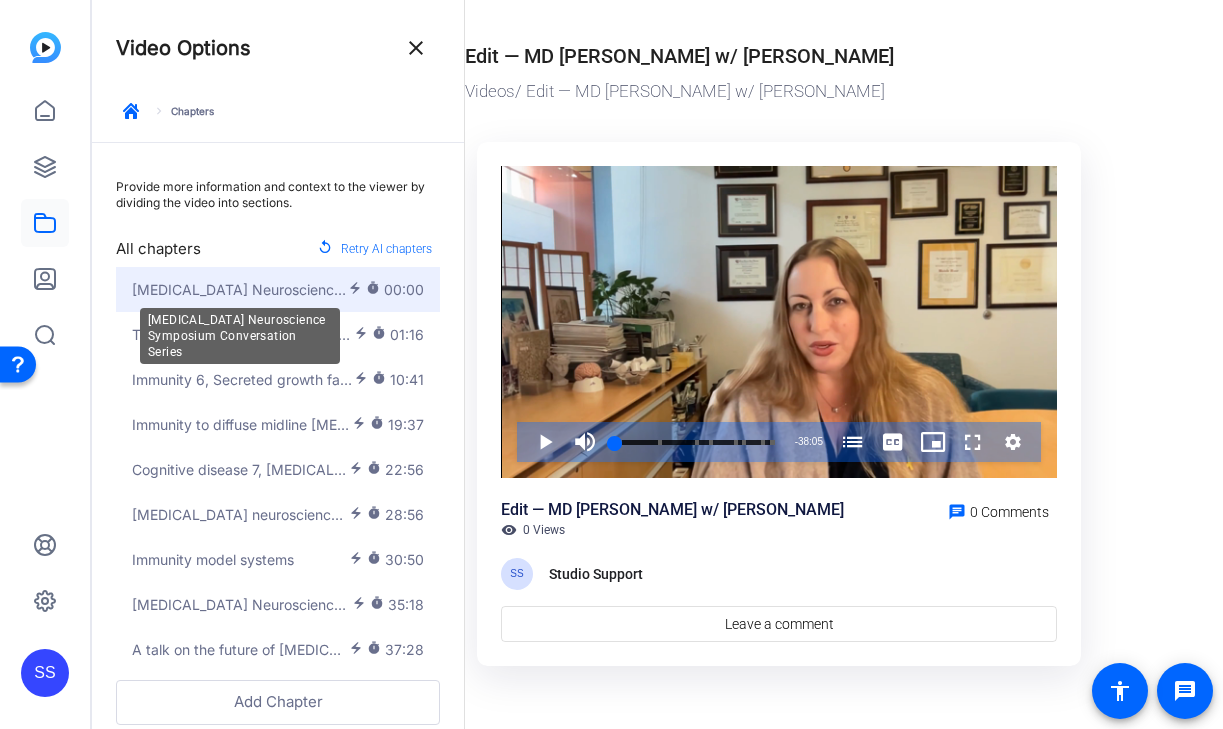 click on "[MEDICAL_DATA] Neuroscience Symposium Conversation Series" 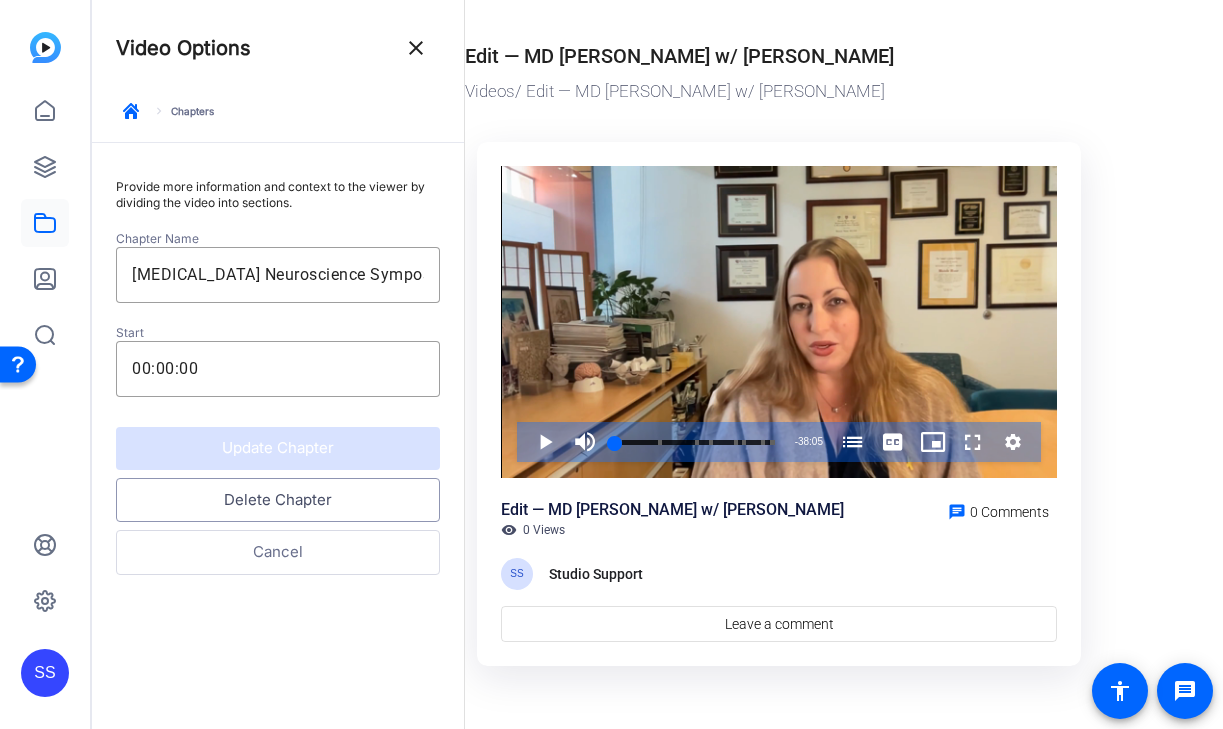 click on "Delete Chapter" 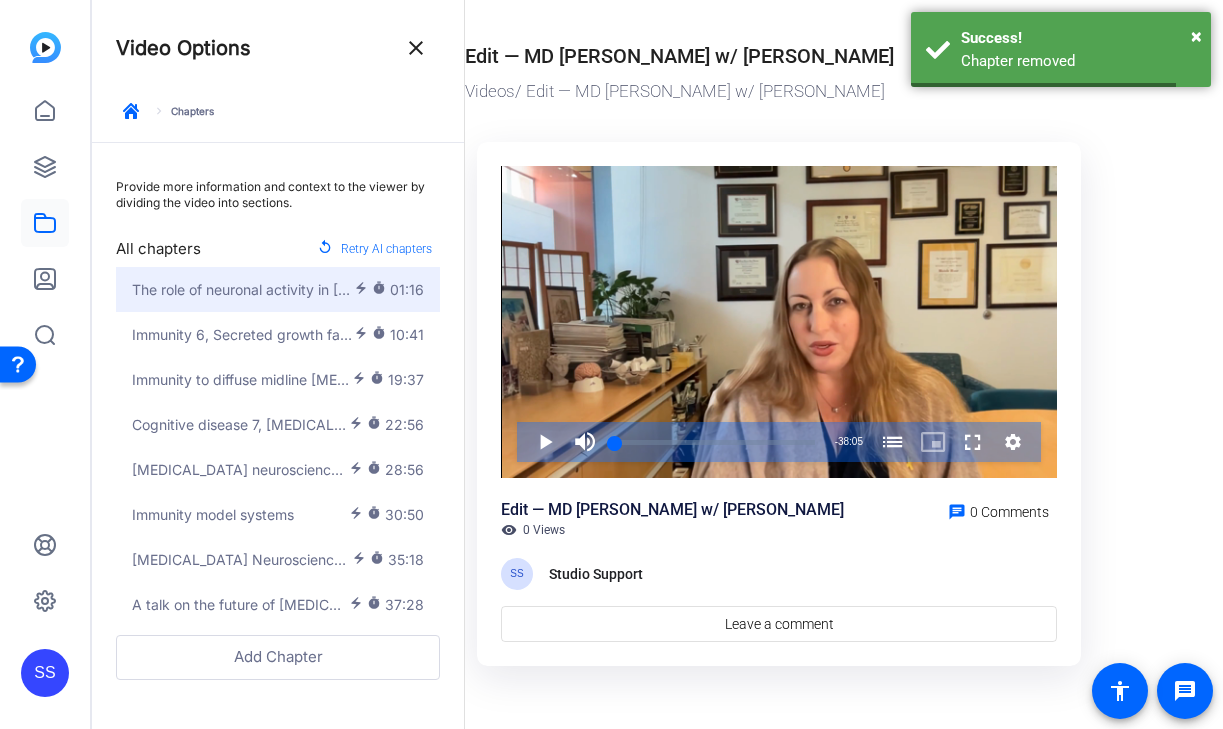 click on "The role of neuronal activity in [MEDICAL_DATA] electric_bolt timer 01:16" 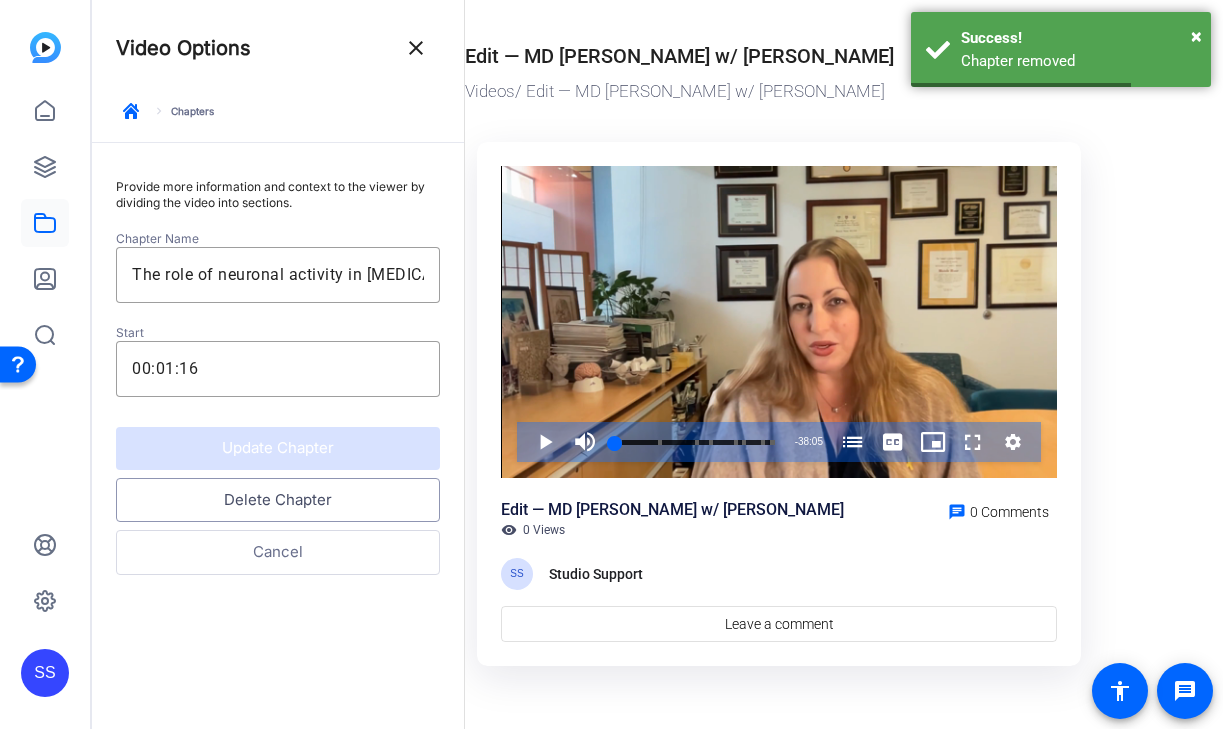click on "Delete Chapter" 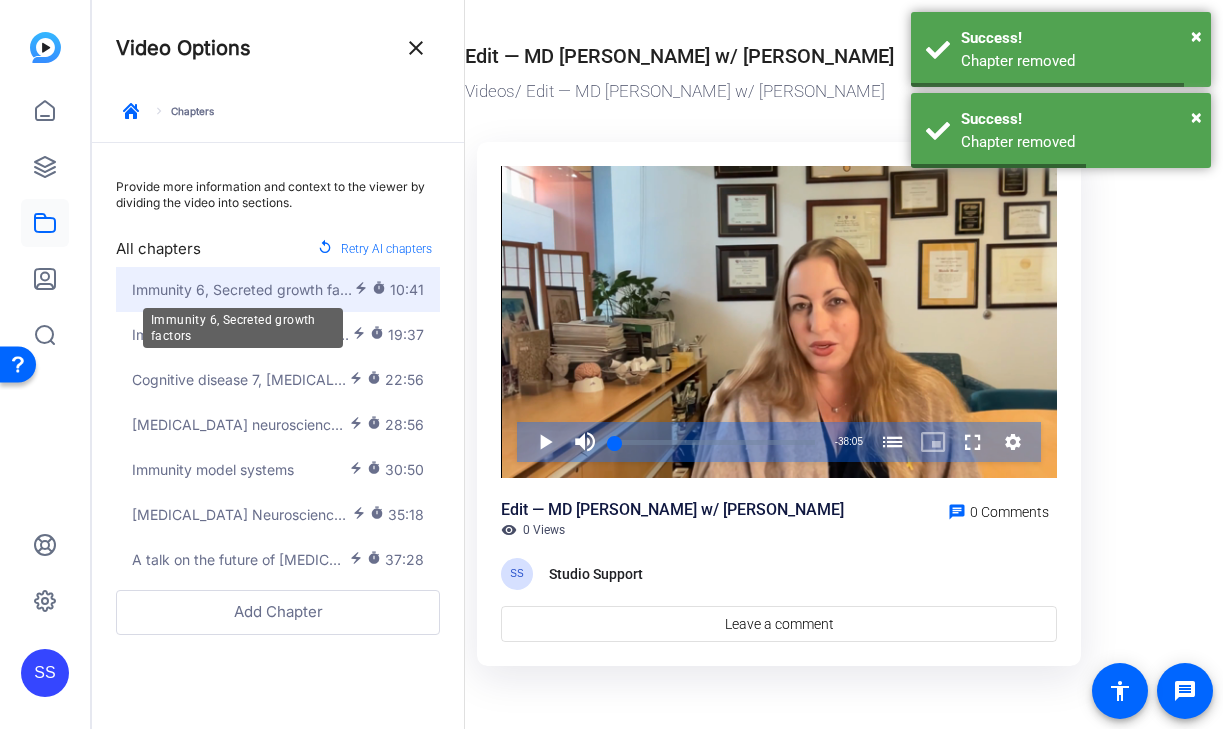 drag, startPoint x: 239, startPoint y: 297, endPoint x: 235, endPoint y: 285, distance: 12.649111 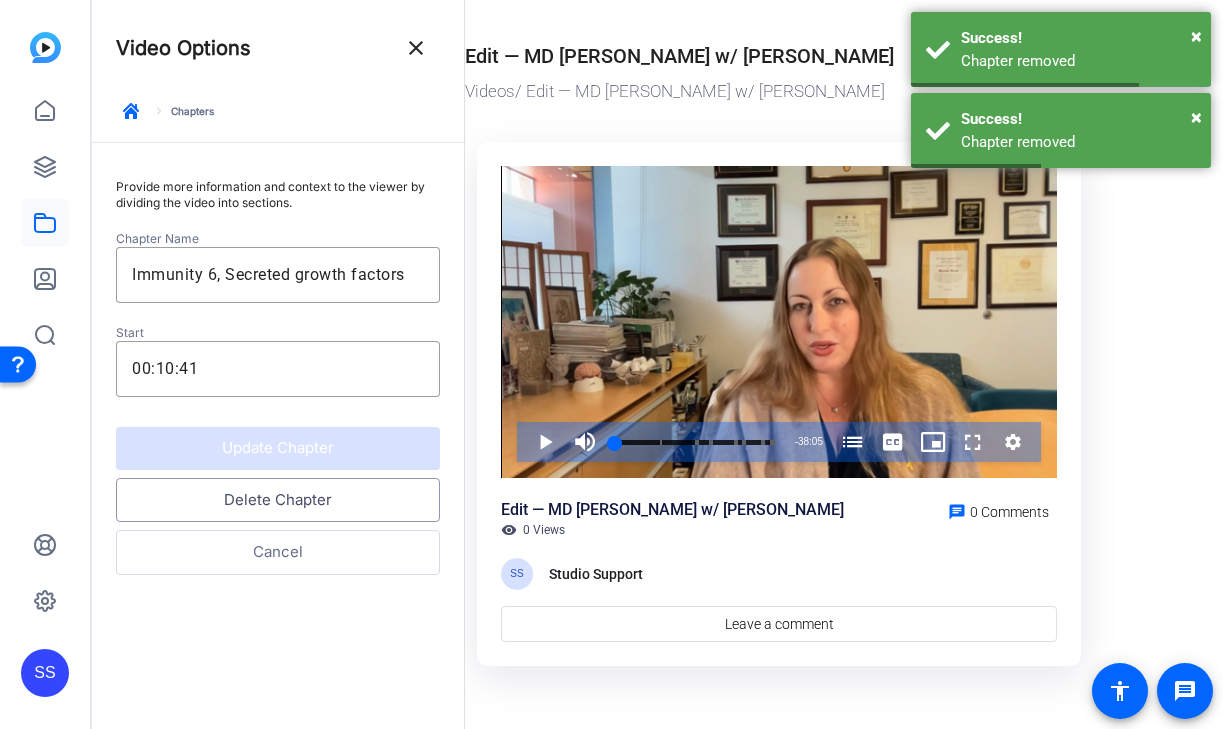 click on "Delete Chapter" 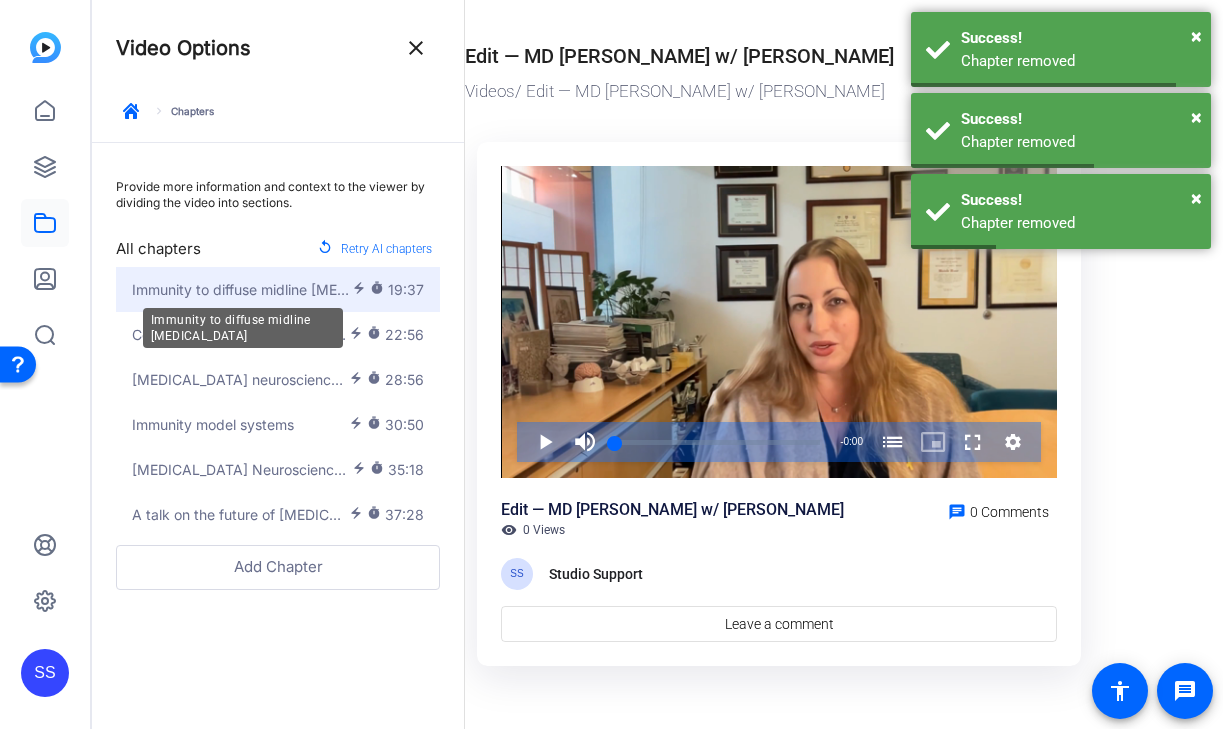 click on "Immunity to diffuse midline [MEDICAL_DATA]" 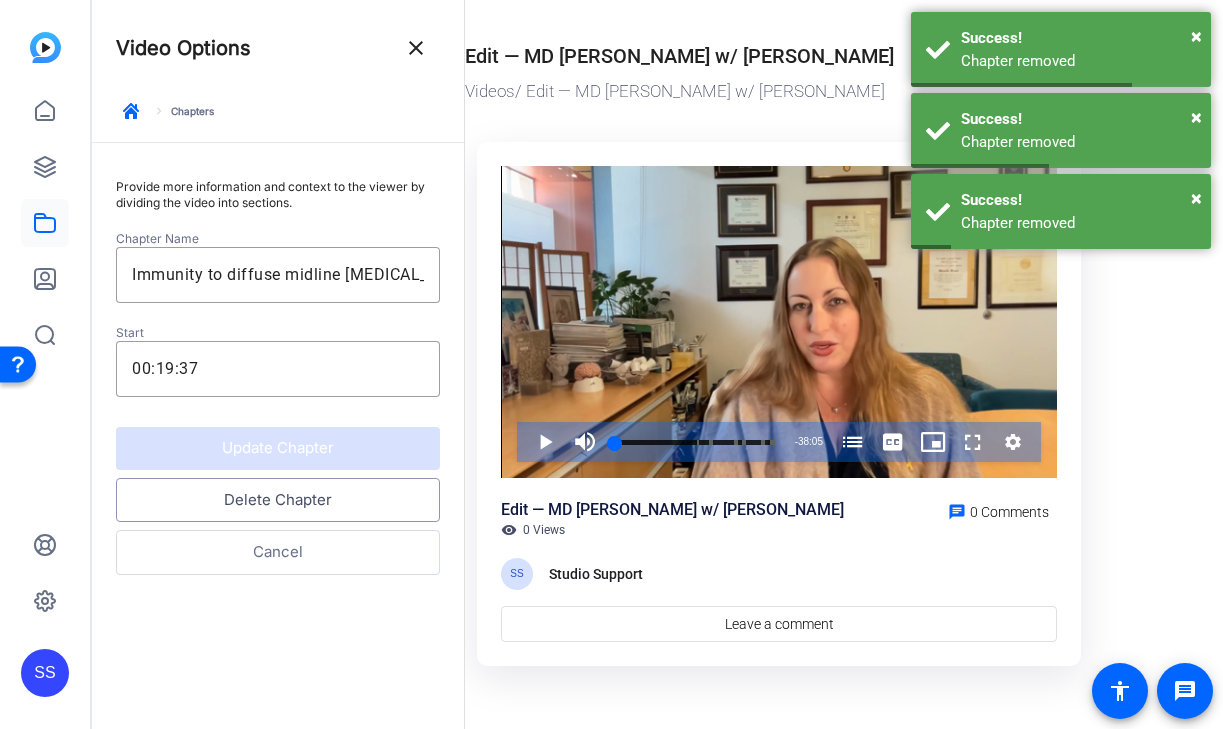 click on "Delete Chapter" 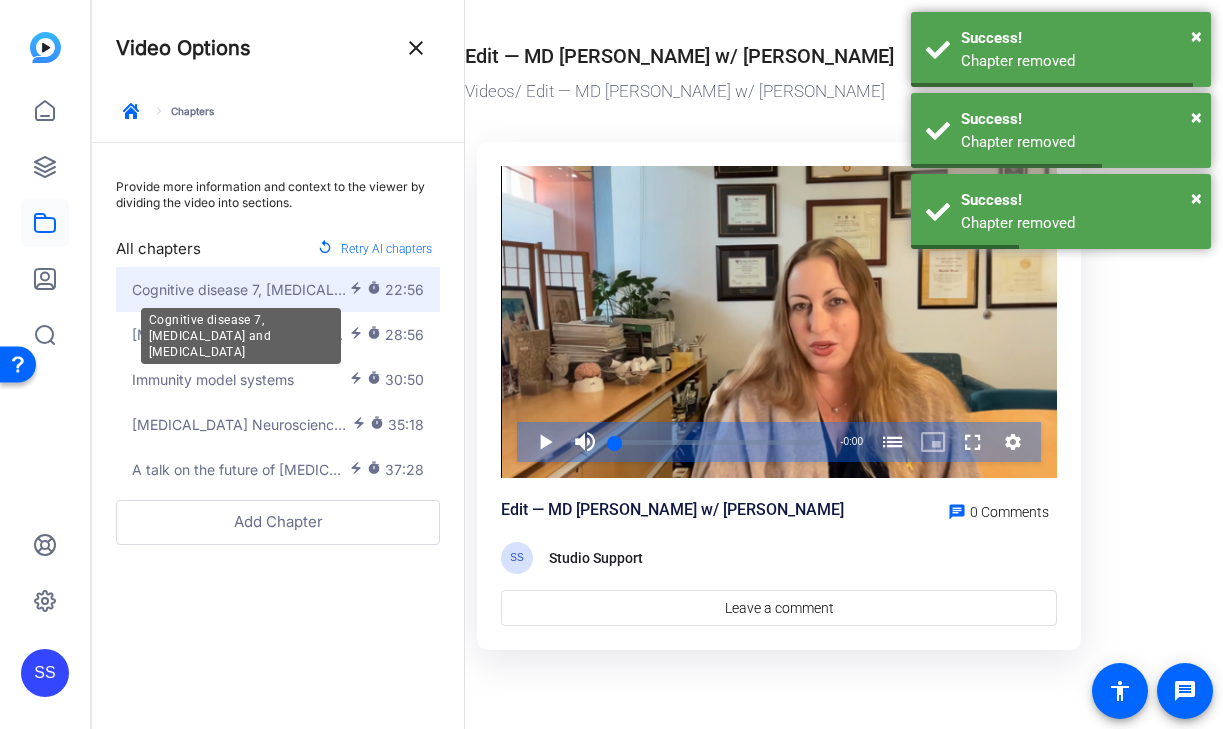 click on "Cognitive disease 7, [MEDICAL_DATA] and [MEDICAL_DATA] electric_bolt timer 22:56" 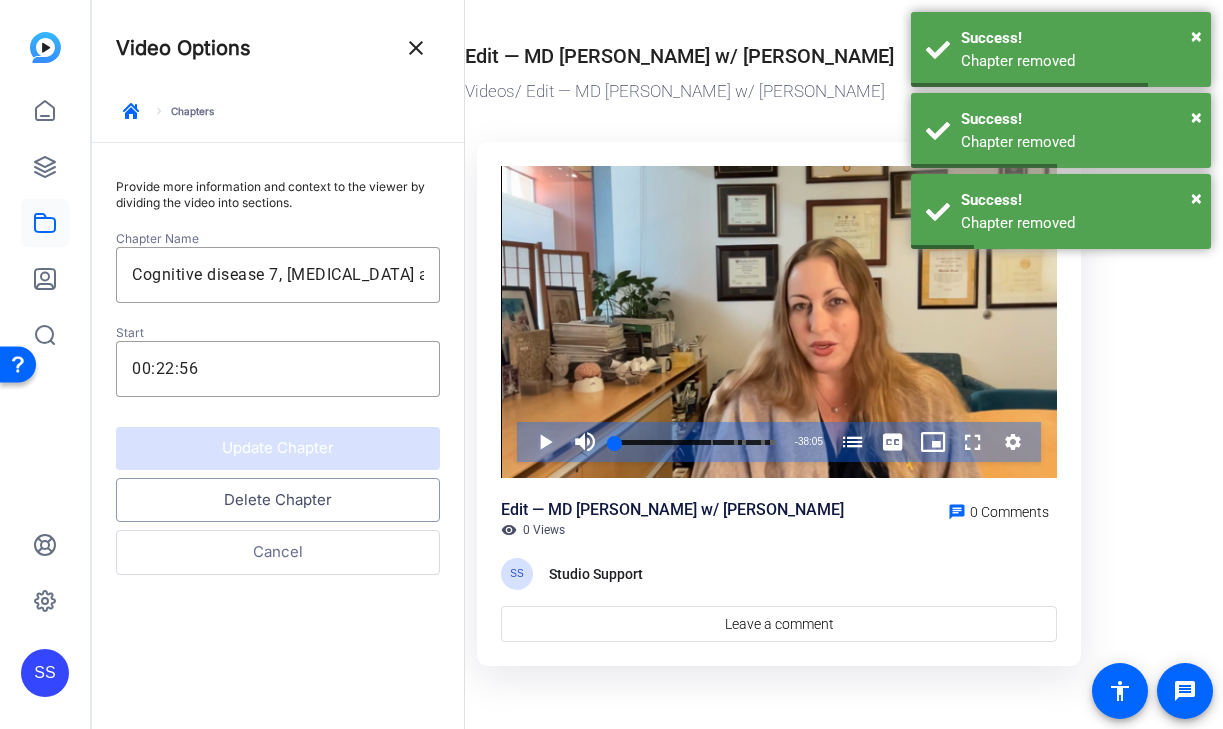 click on "Delete Chapter" 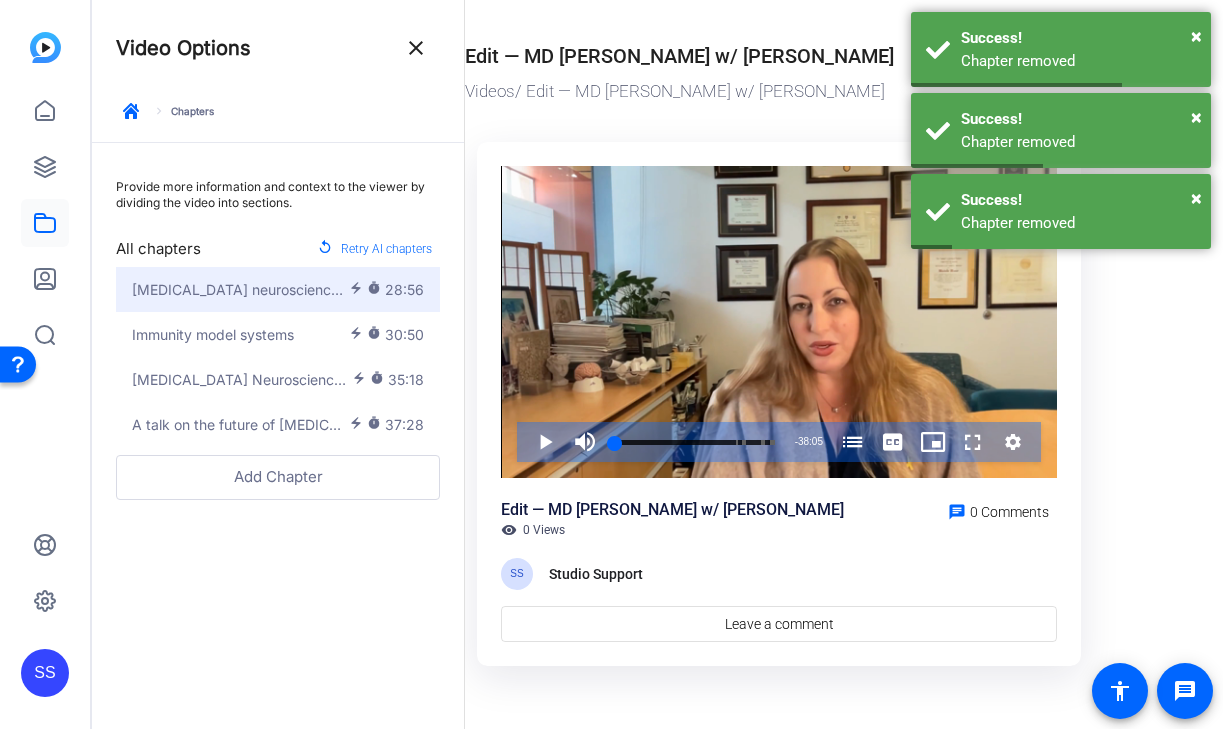 click on "[MEDICAL_DATA] neuroscience of [MEDICAL_DATA]" 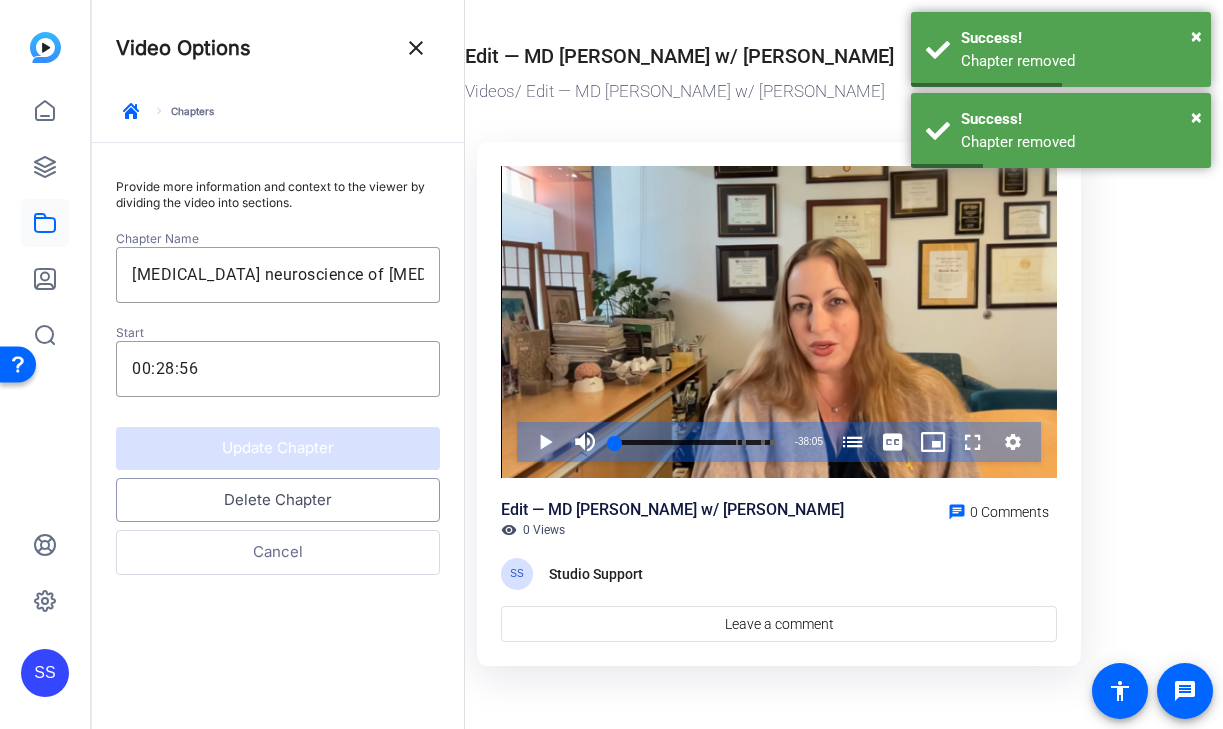 click on "Delete Chapter" 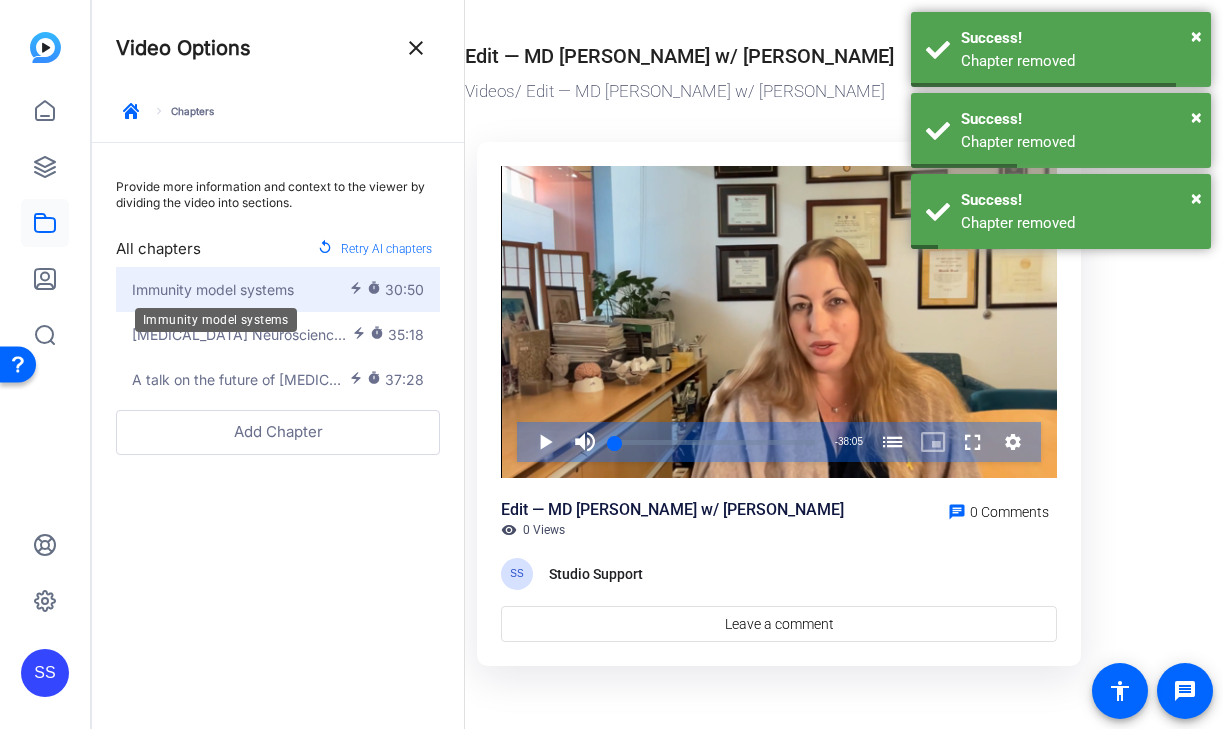 click on "Accessibility Screen-Reader Guide, Feedback, and Issue Reporting | New window
SS  Video Options close
keyboard_arrow_right  Chapters   Provide more information and context to the viewer by dividing the video into sections.  All chapters replay  Retry AI chapters  Immunity model systems electric_bolt timer 30:50 [MEDICAL_DATA] Neuroscience: The Roadmap electric_bolt timer 35:18 A talk on the future of [MEDICAL_DATA] neuroscience electric_bolt timer 37:28  Add Chapter   Edit — MD [PERSON_NAME] w/ [PERSON_NAME]  Videos  / Edit — MD [PERSON_NAME] w/ [PERSON_NAME]     Video Player is loading. Play Video Play Mute Current Time  0:00 / Duration  38:05 Loaded :  0.00% 00:00 Stream Type  LIVE Seek to live, currently behind live LIVE Remaining Time  - 38:05   1x Playback Rate Chapters Chapters Descriptions descriptions off , selected Captions captions settings , opens captions settings dialog captions off , selected Audio Track default , selected Fullscreen Text" at bounding box center (611, 364) 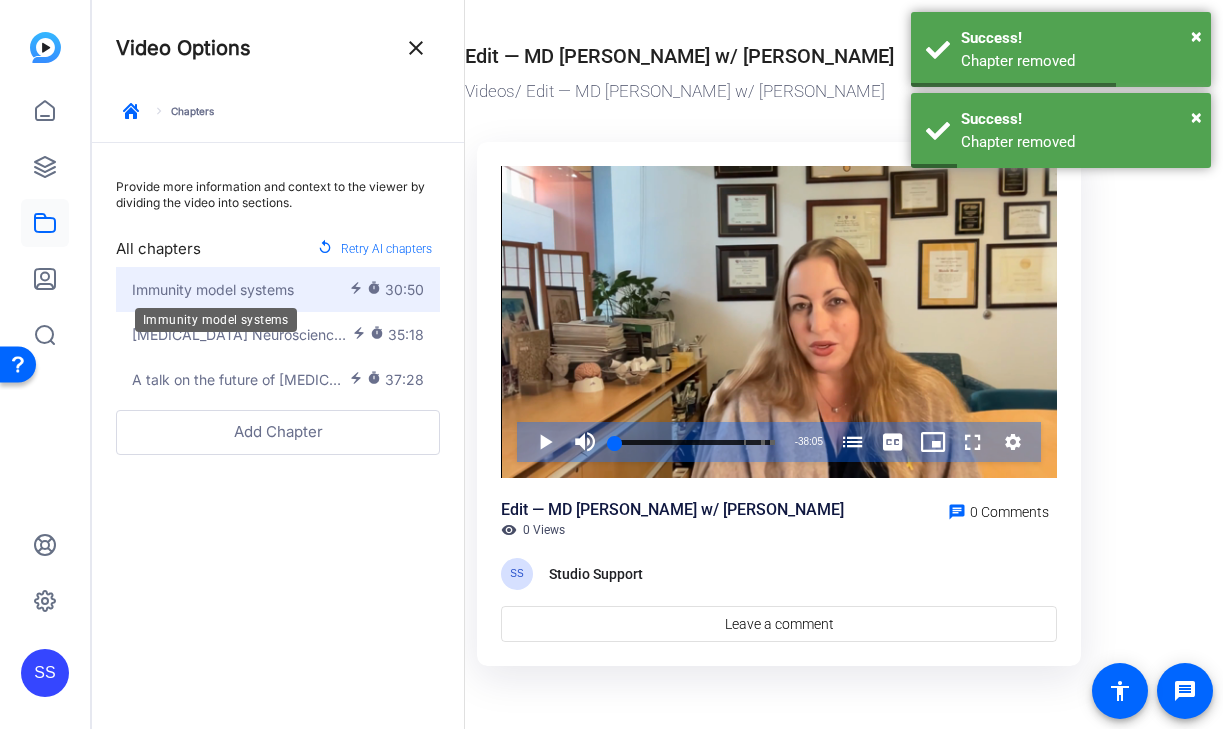 click on "Immunity model systems" 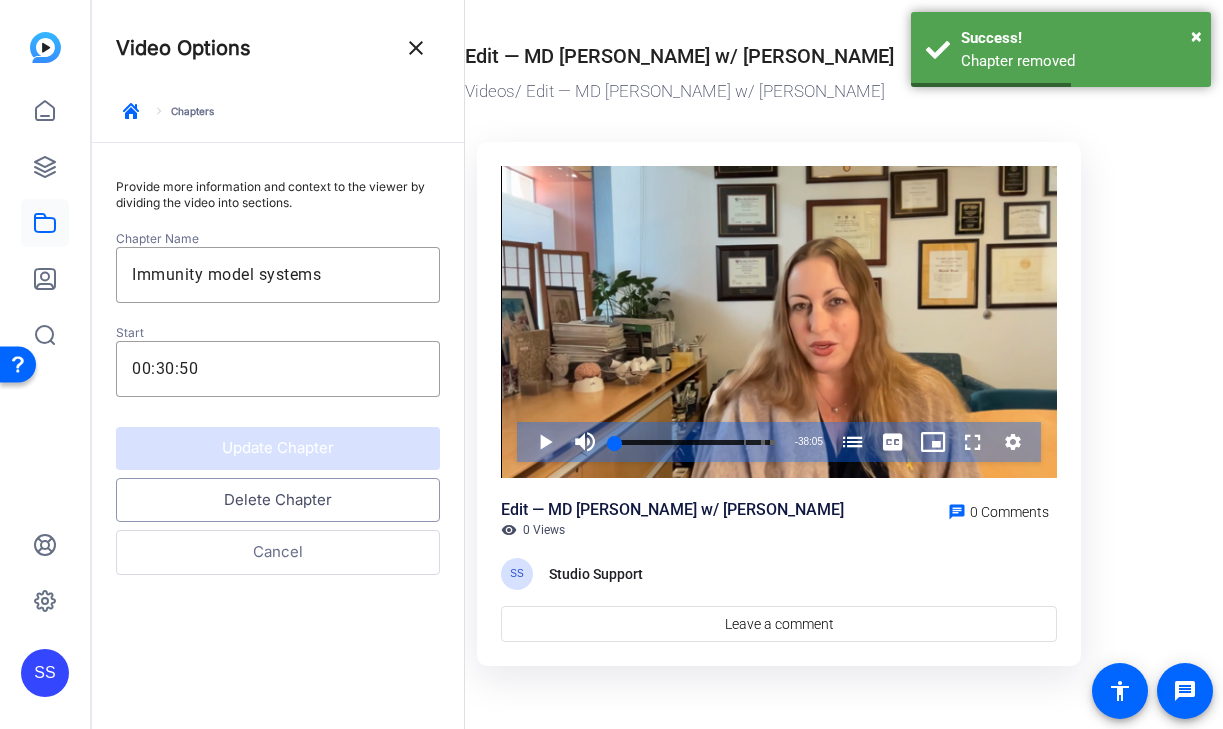 click on "Delete Chapter" 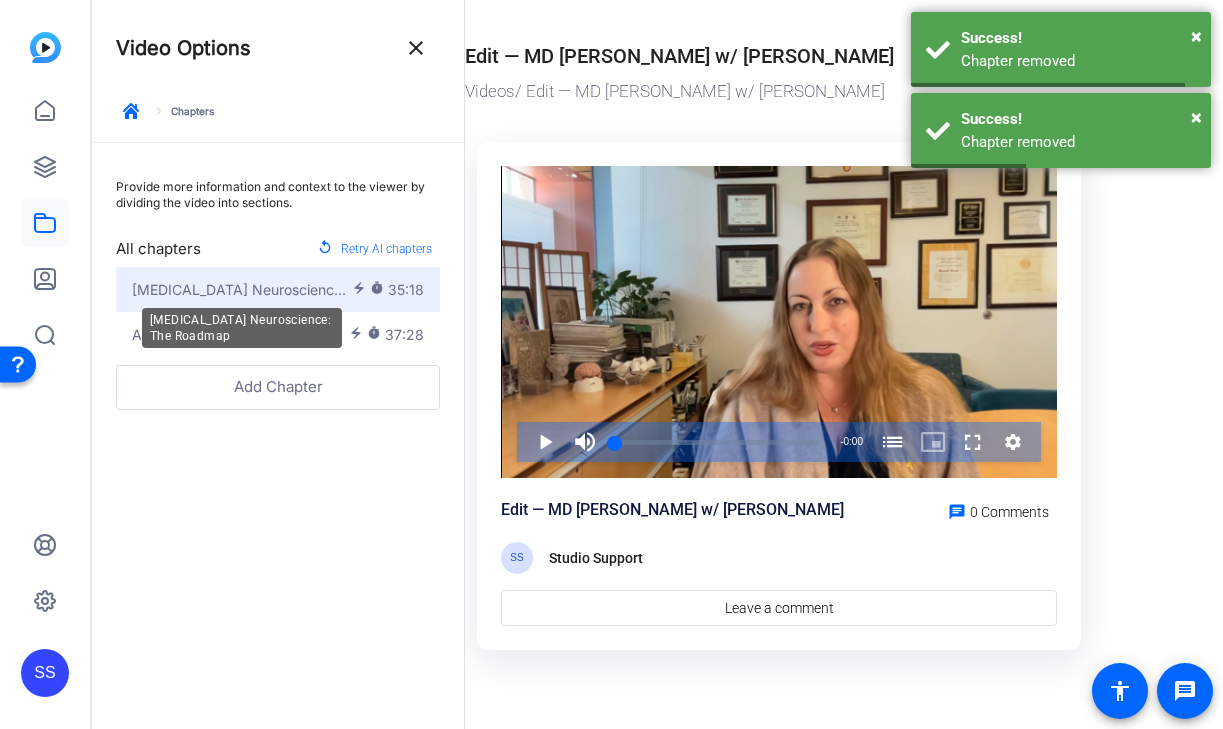 click on "[MEDICAL_DATA] Neuroscience: The Roadmap" 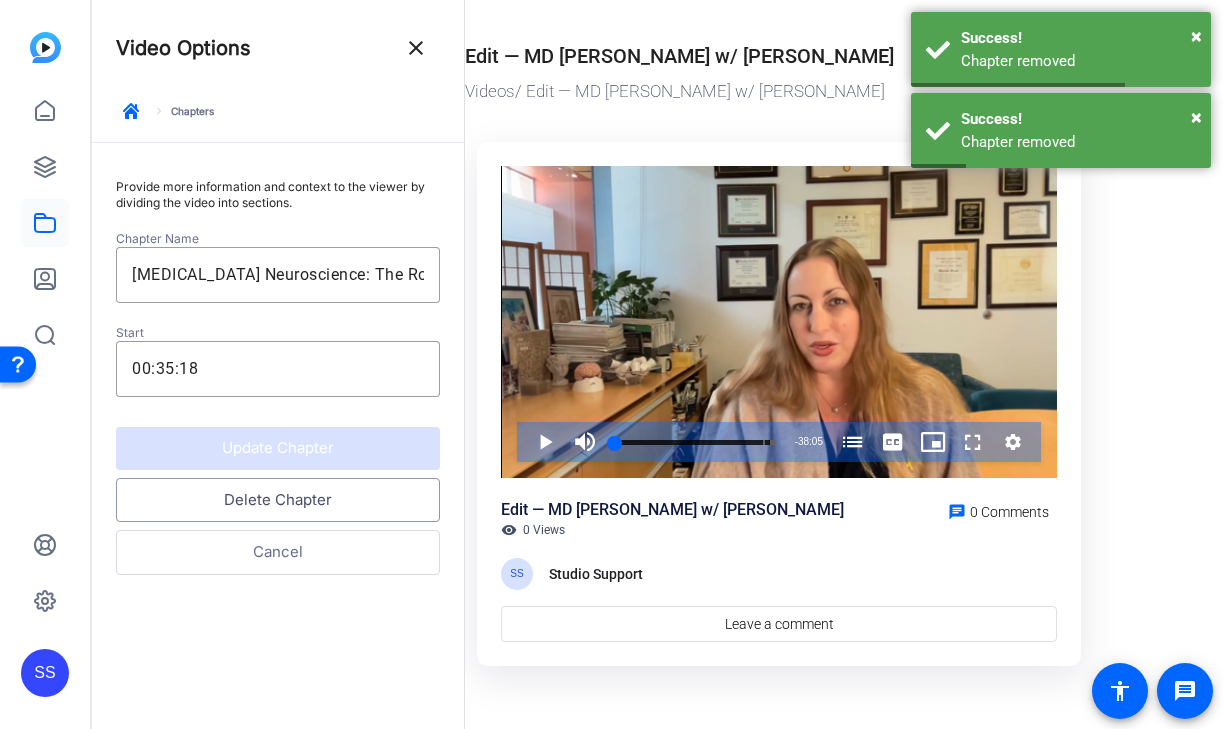 click on "Delete Chapter" 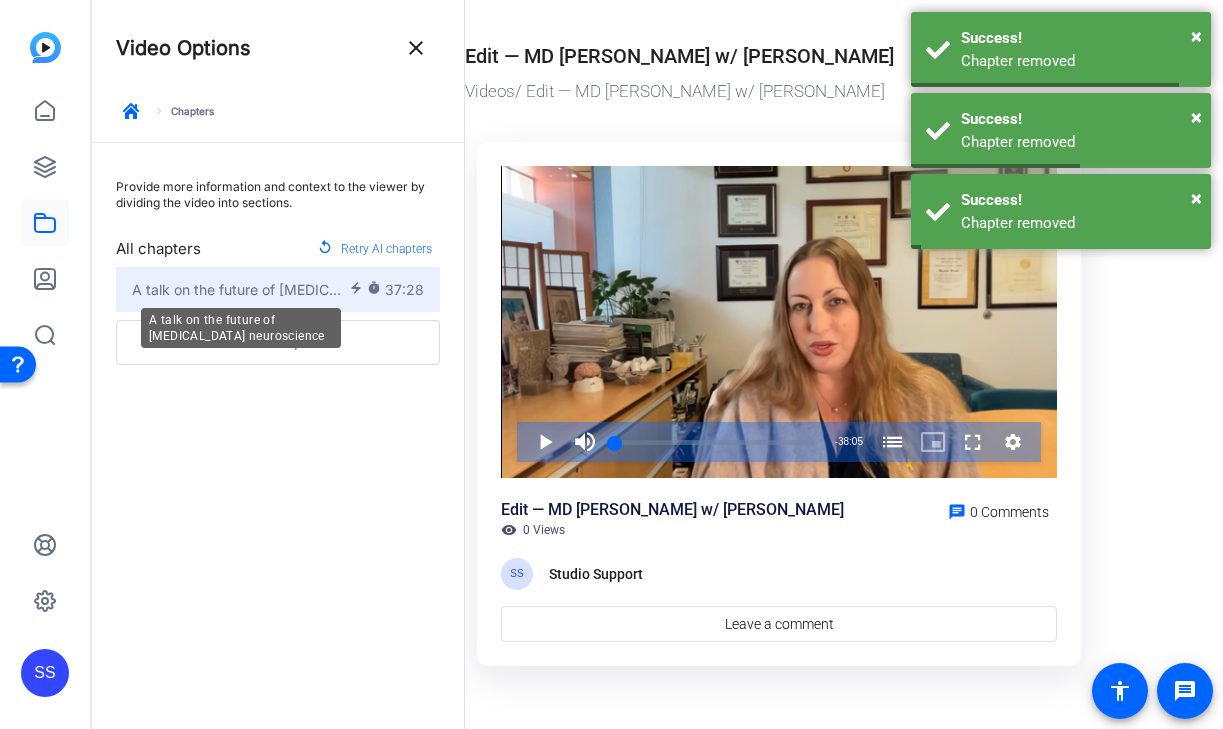 click on "A talk on the future of [MEDICAL_DATA] neuroscience" 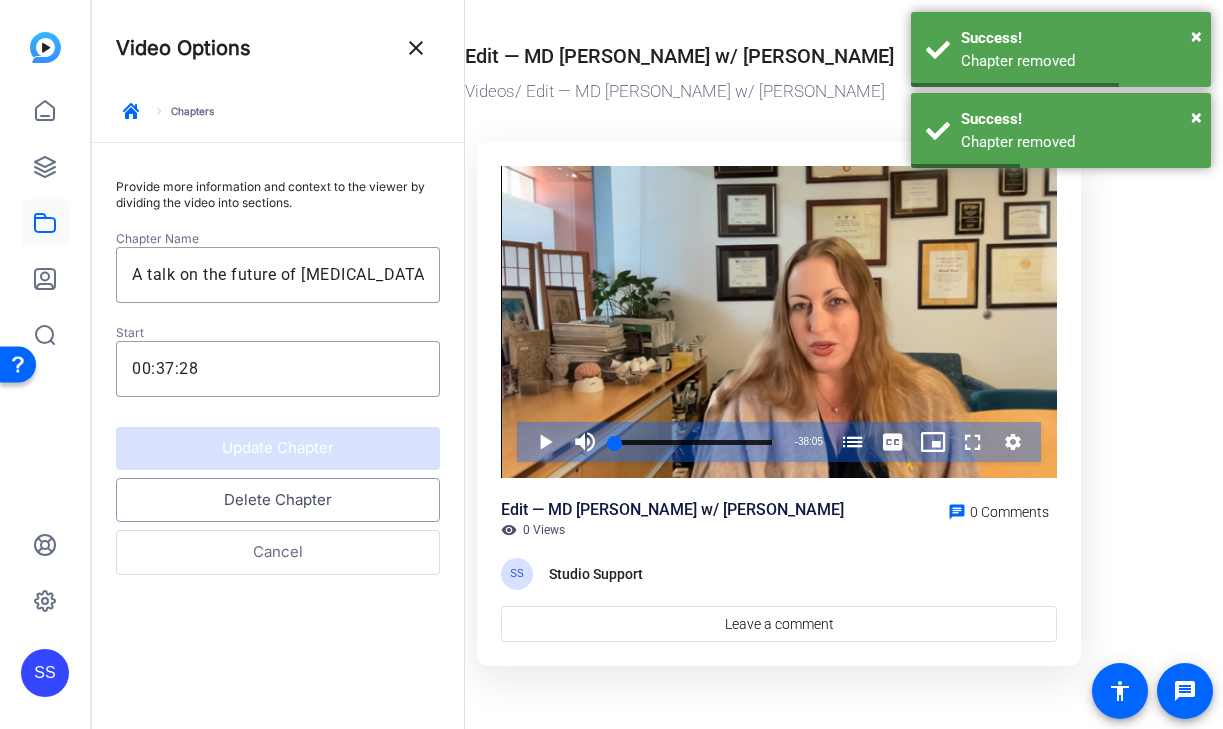 click on "Delete Chapter" 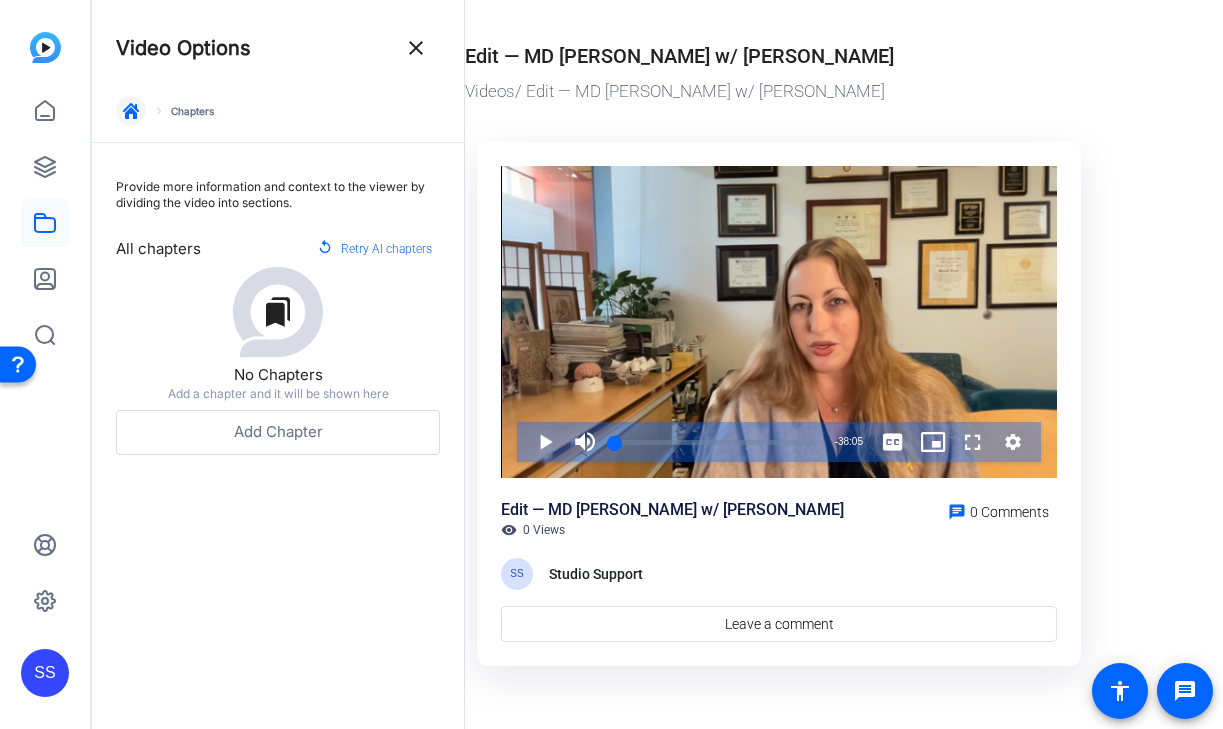 click 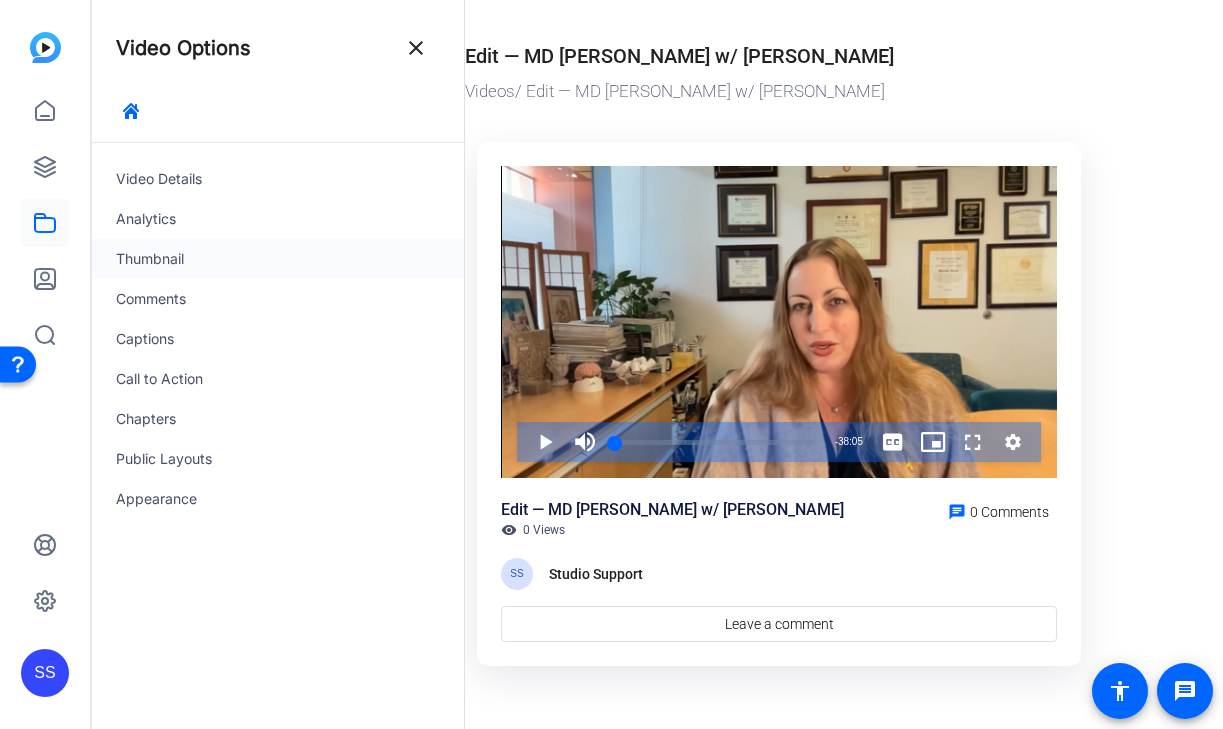 click on "Thumbnail" 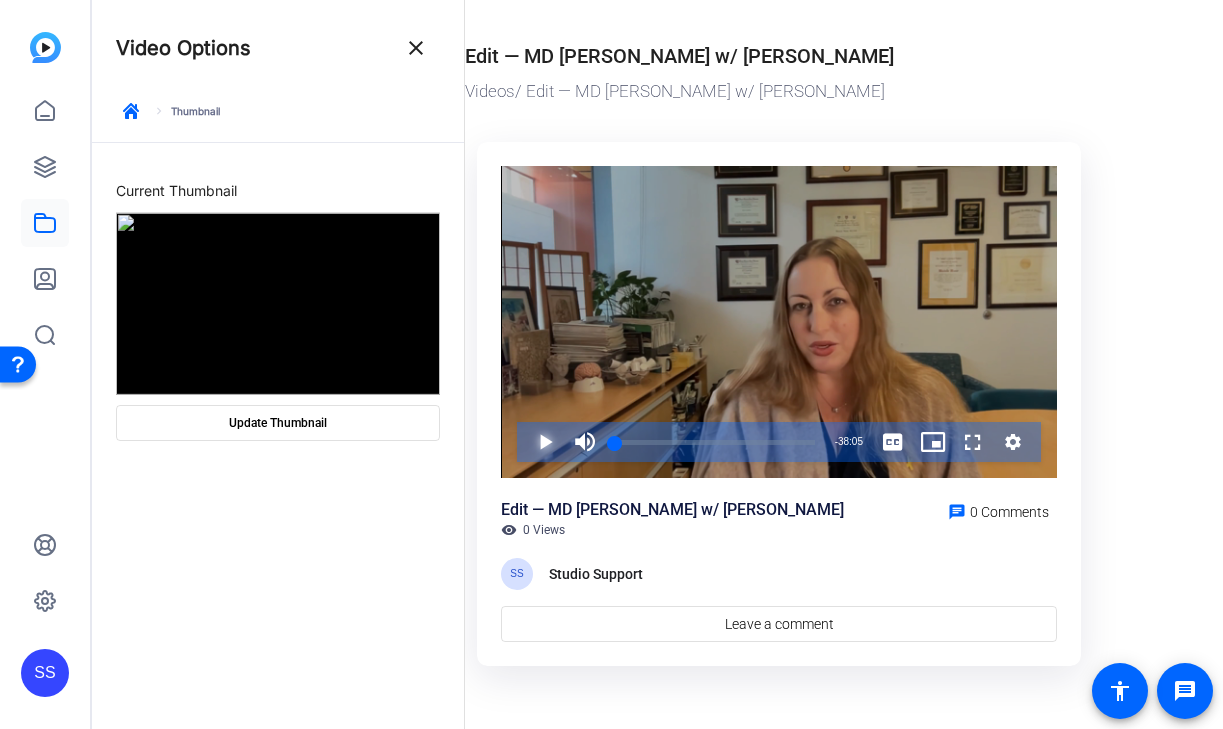 click at bounding box center [525, 442] 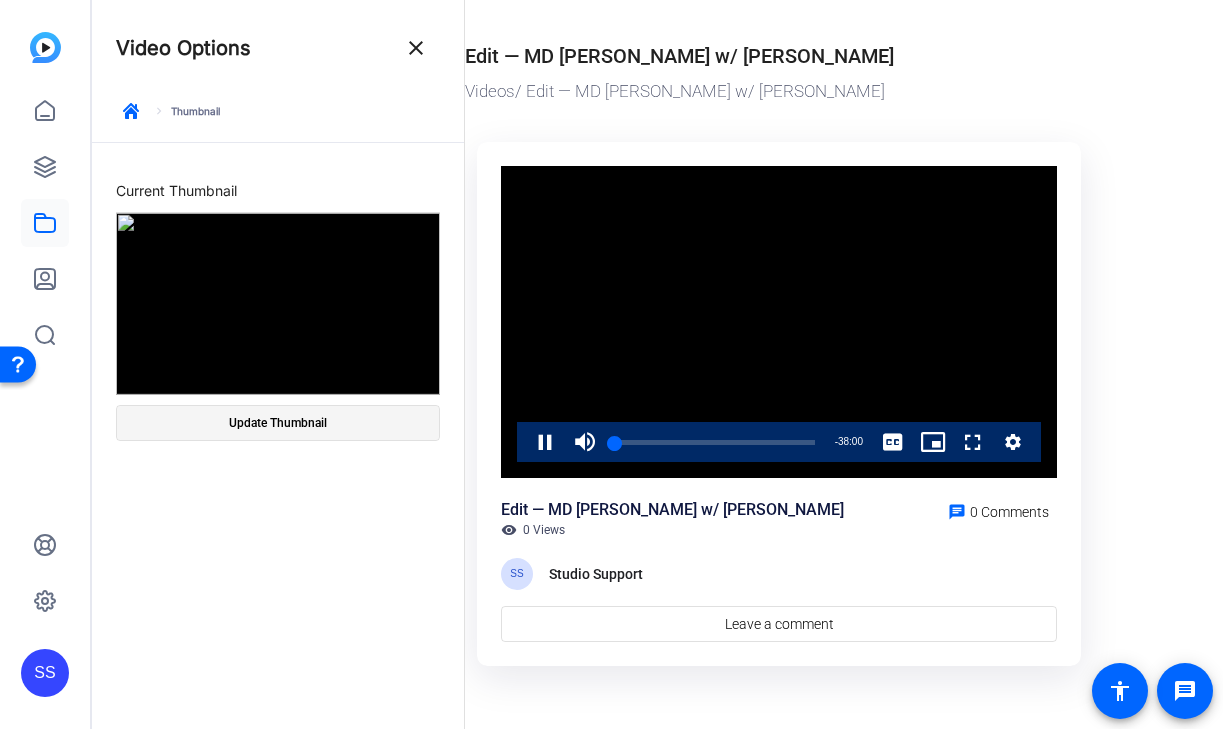 click 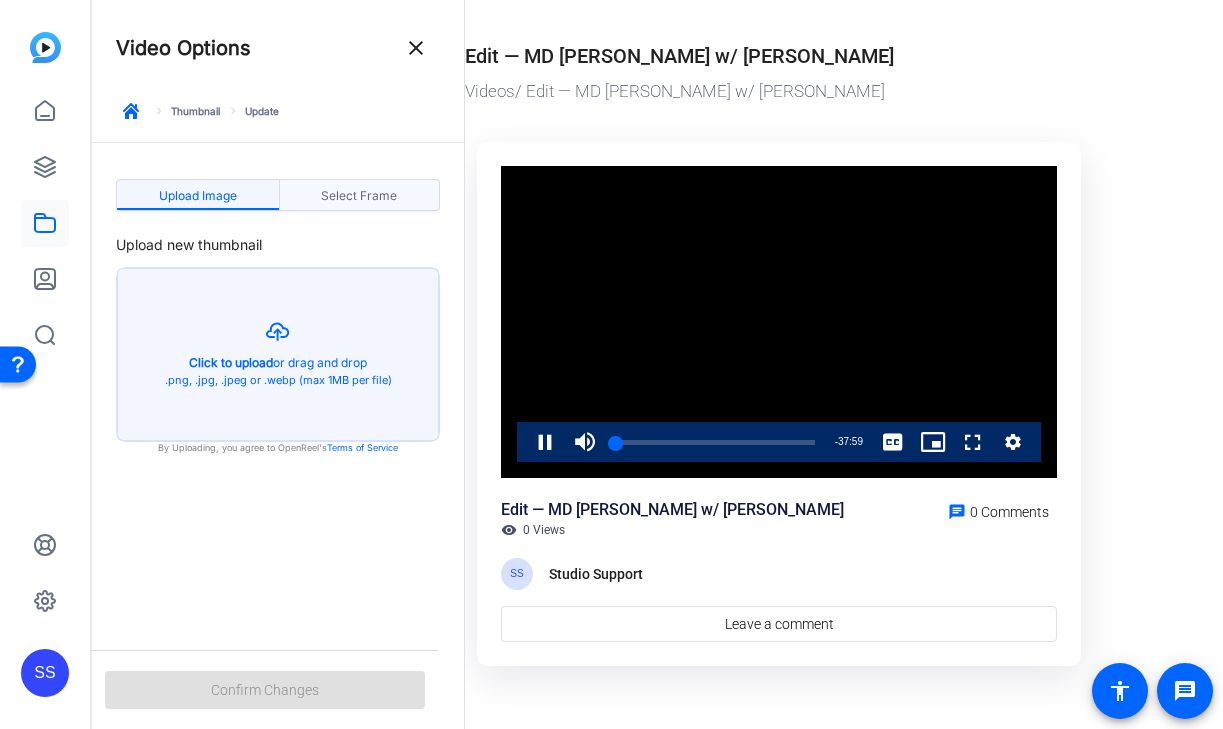 click on "Select Frame" at bounding box center [359, 196] 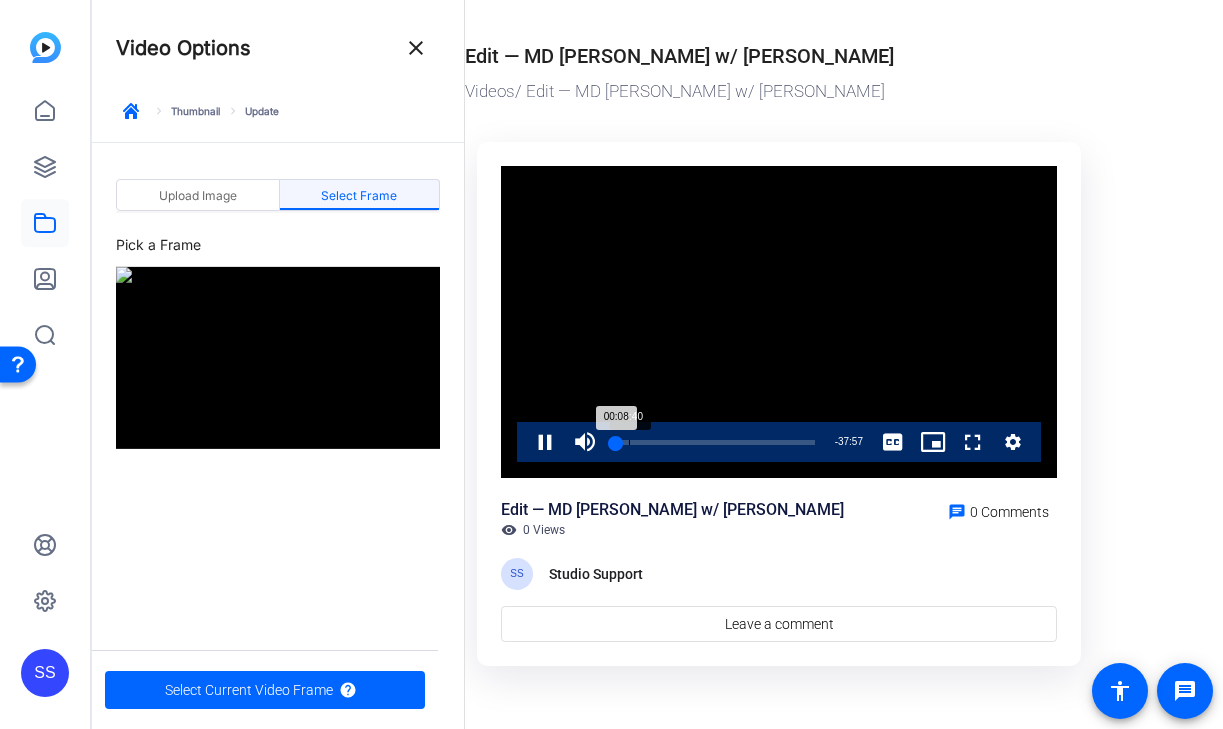 click on "Loaded :  2.24% 02:40 00:08" at bounding box center [715, 442] 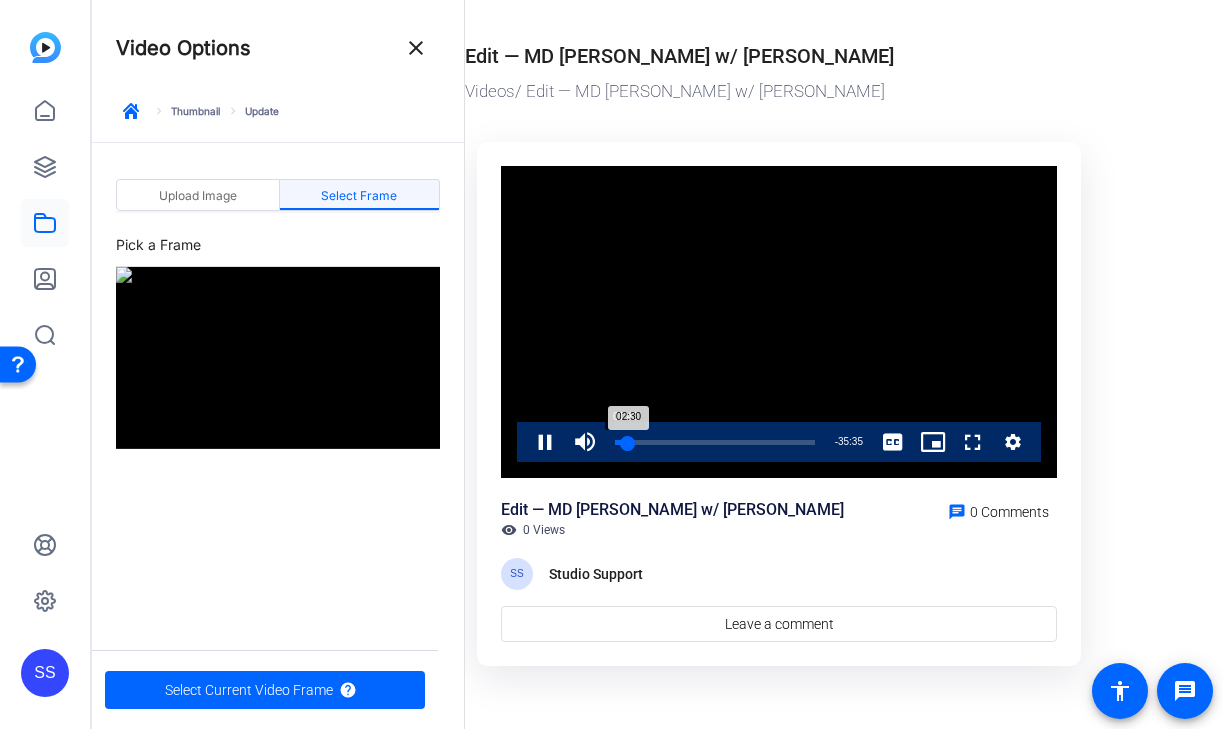 click on "02:30" at bounding box center [621, 442] 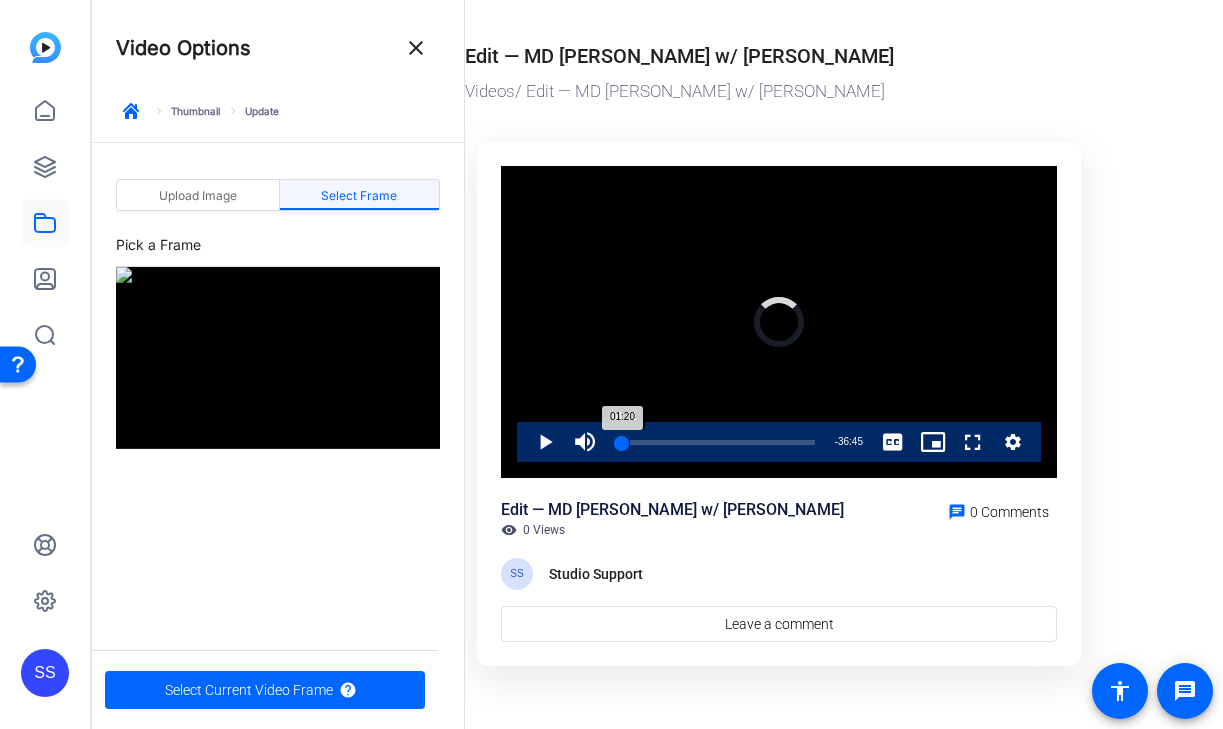 click on "01:20" at bounding box center [618, 442] 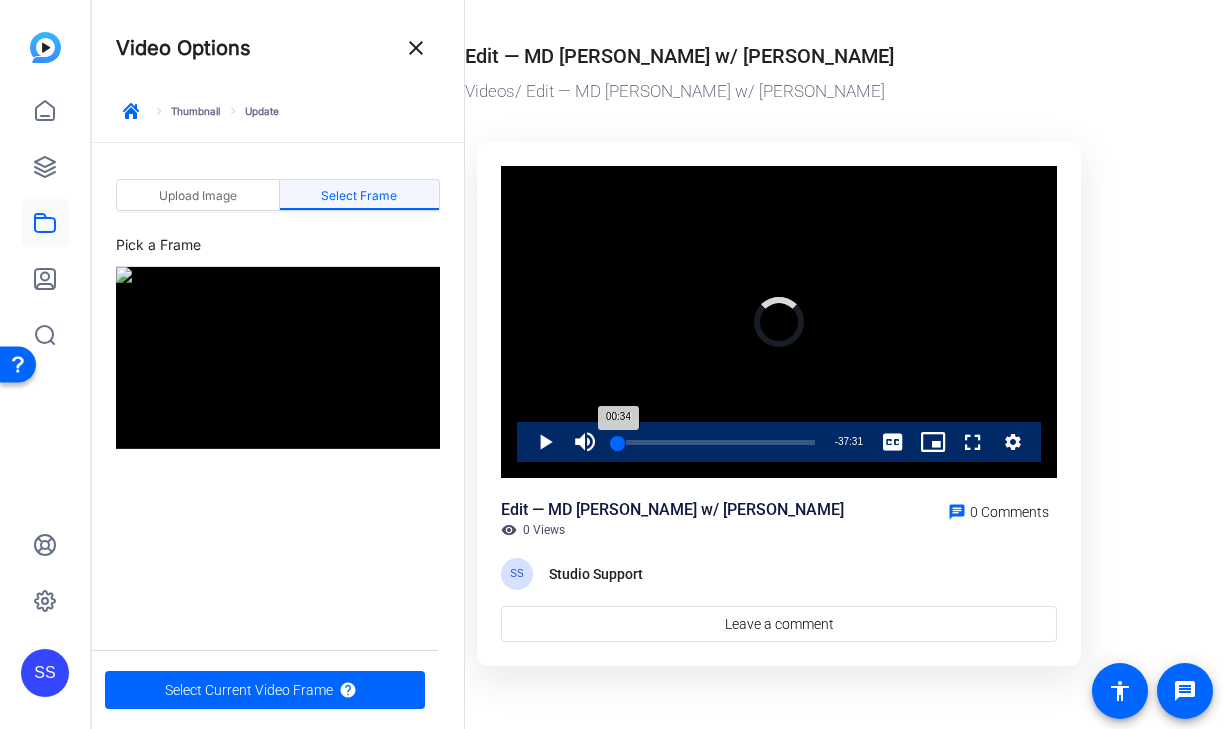 click on "00:34" at bounding box center (616, 442) 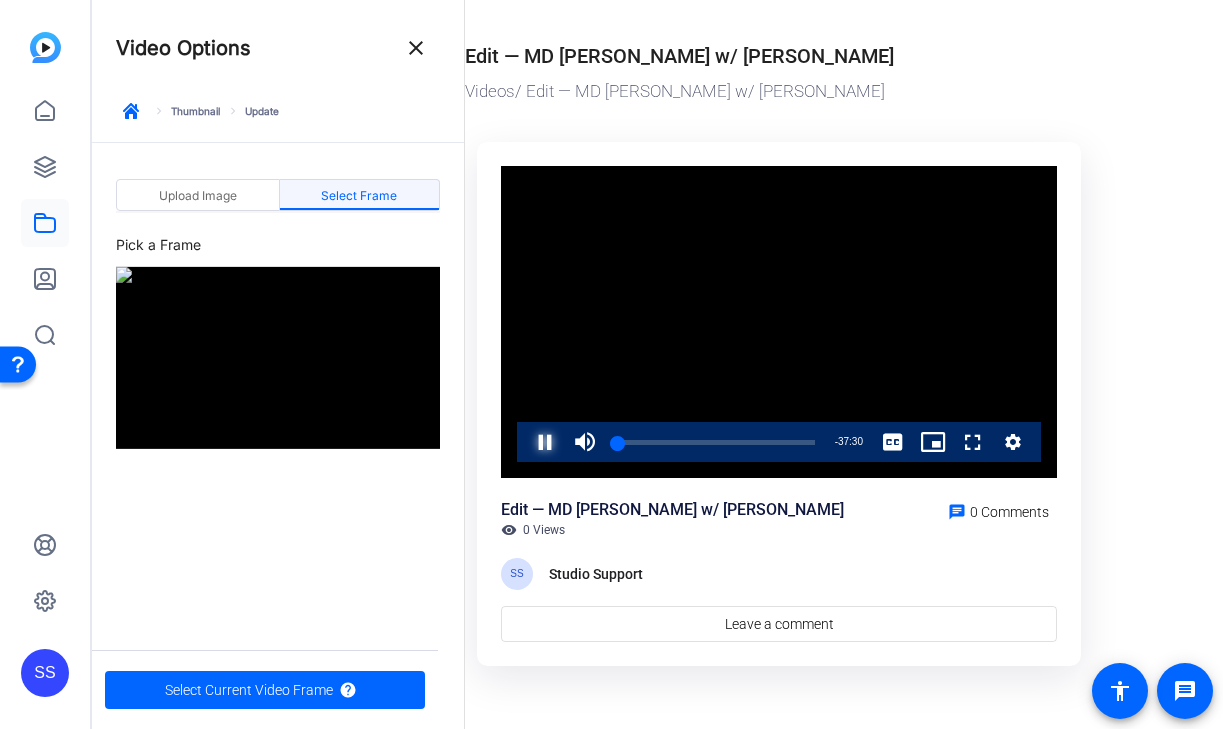 click at bounding box center [525, 442] 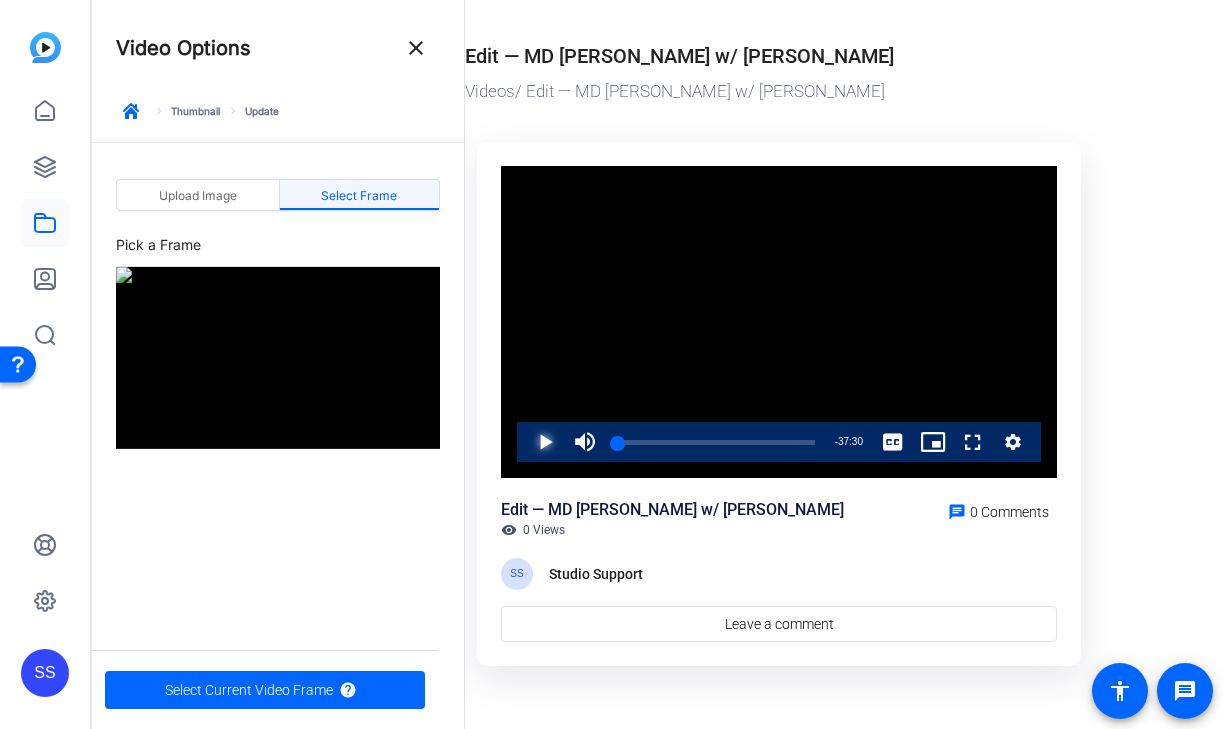 click at bounding box center [525, 442] 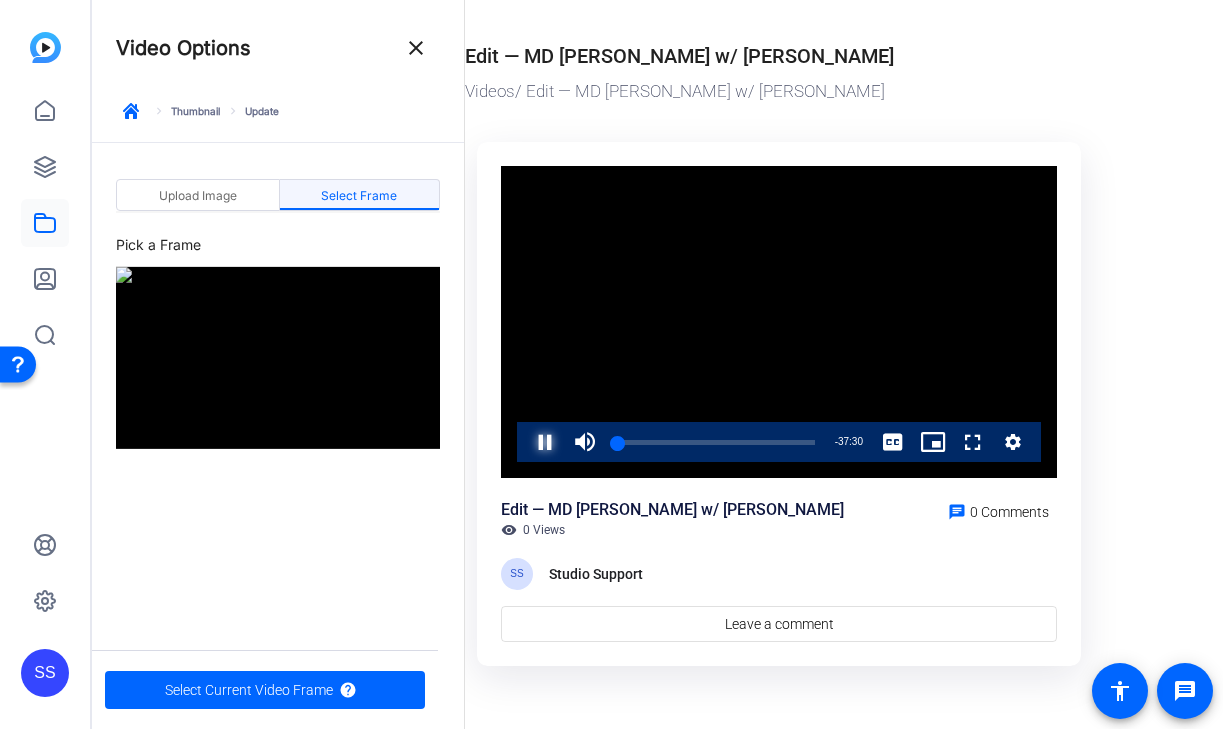 click at bounding box center [525, 442] 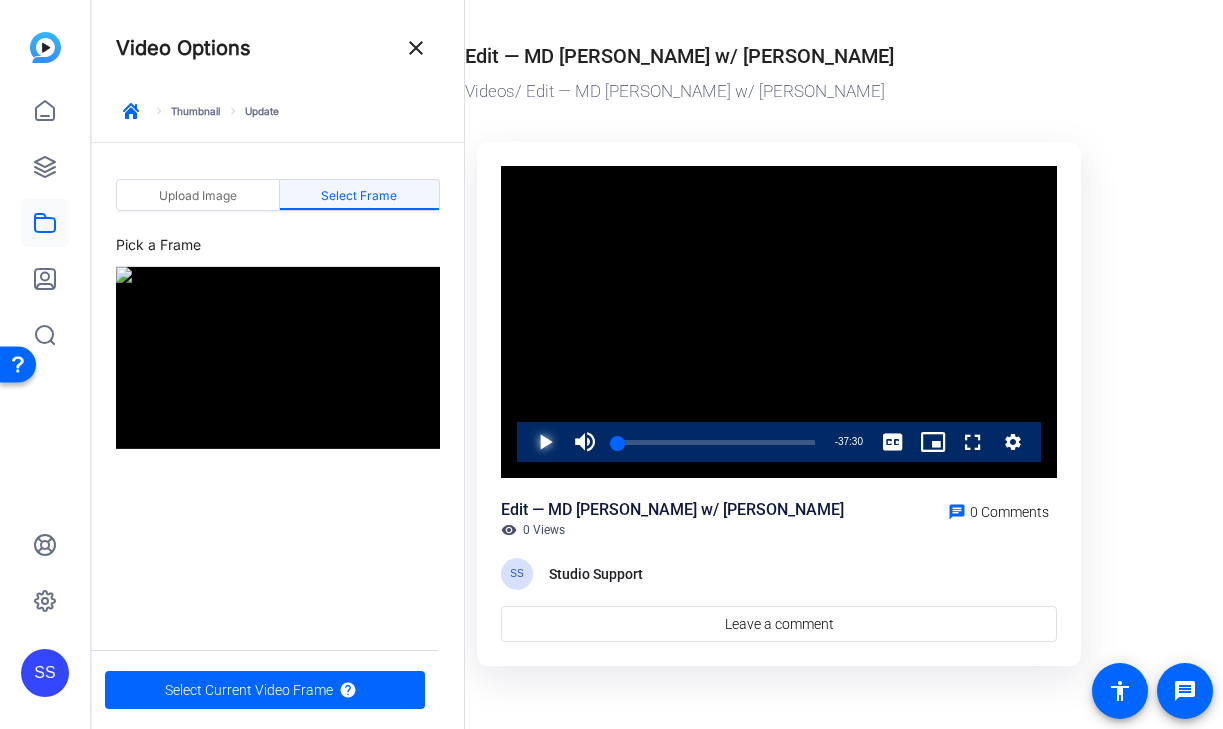 click at bounding box center (525, 442) 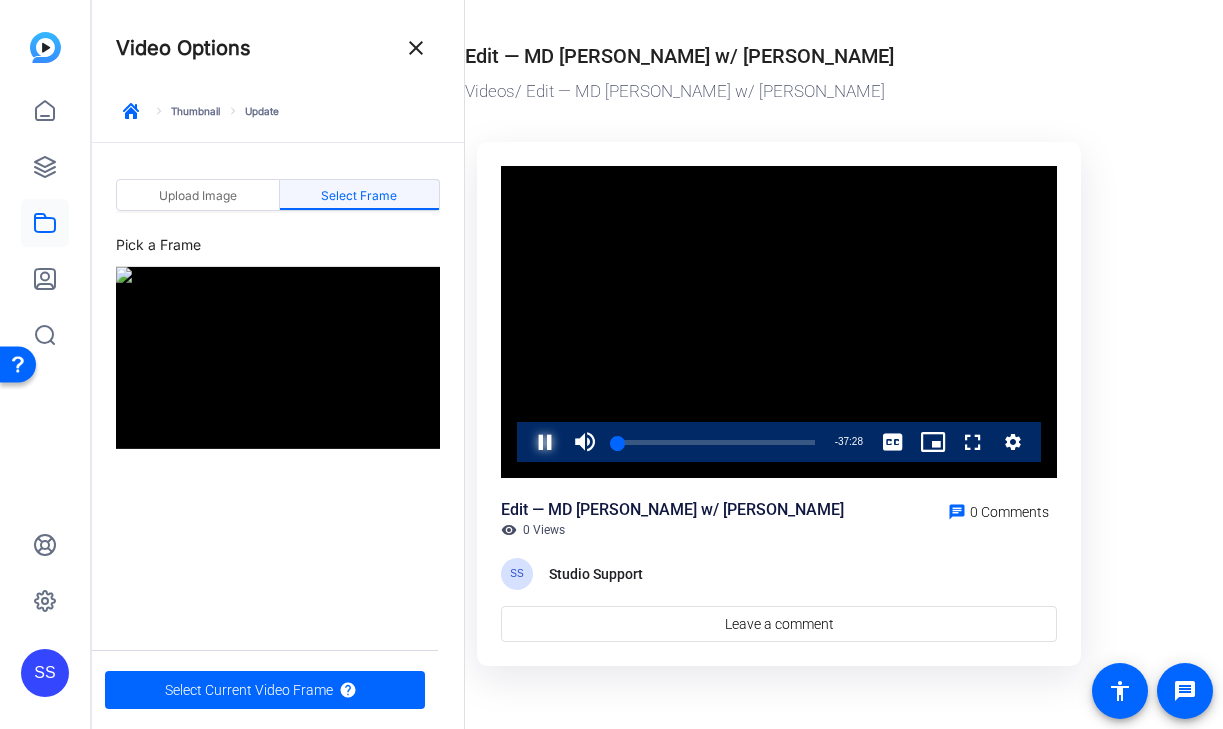 click at bounding box center (525, 442) 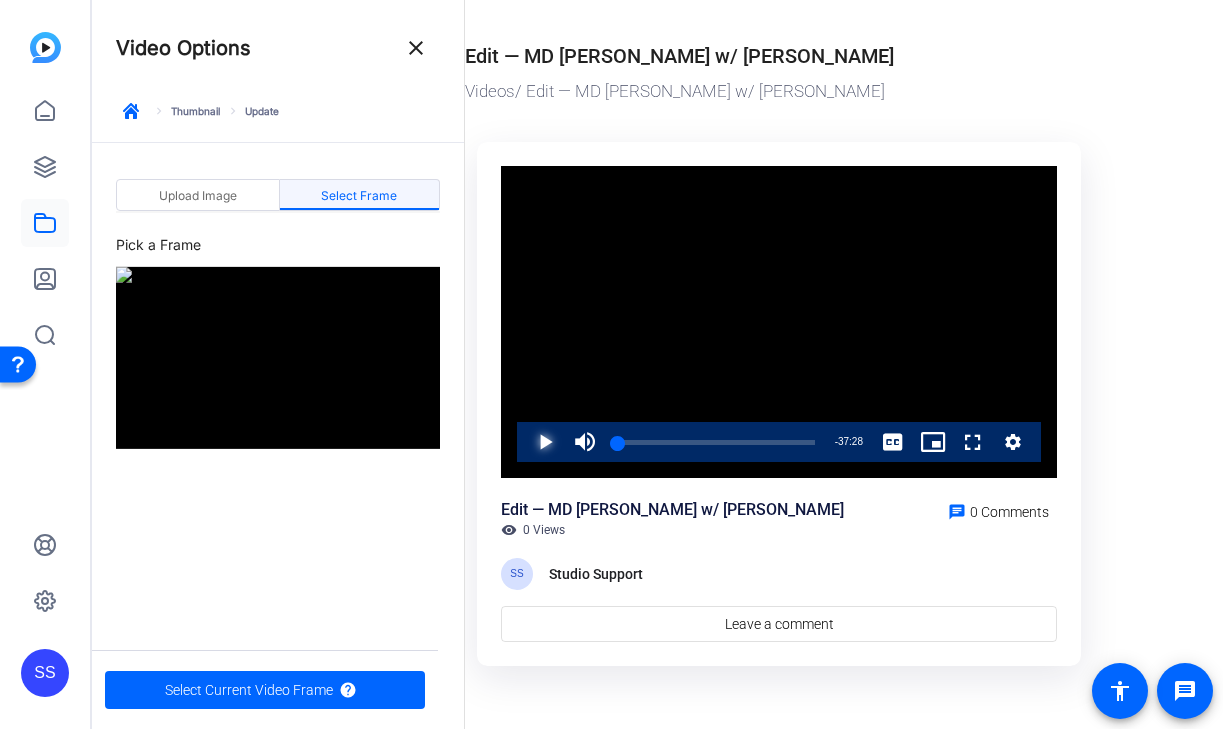 click at bounding box center [525, 442] 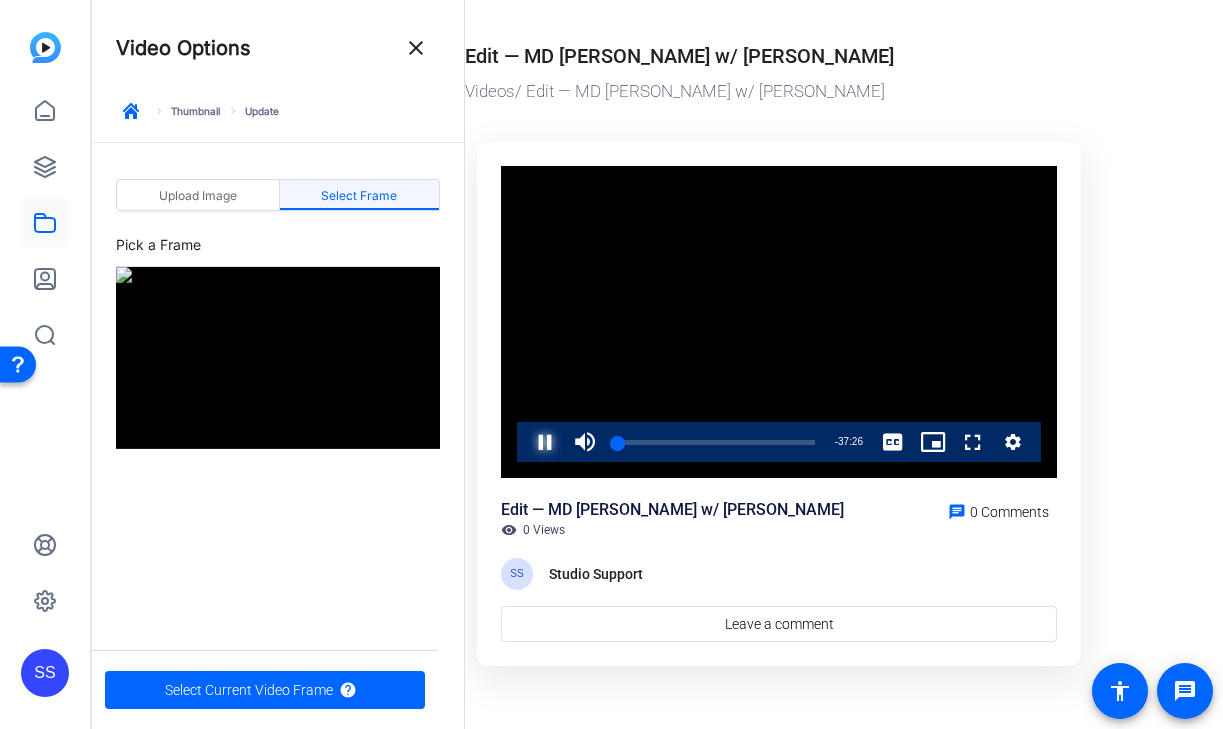 click at bounding box center [525, 442] 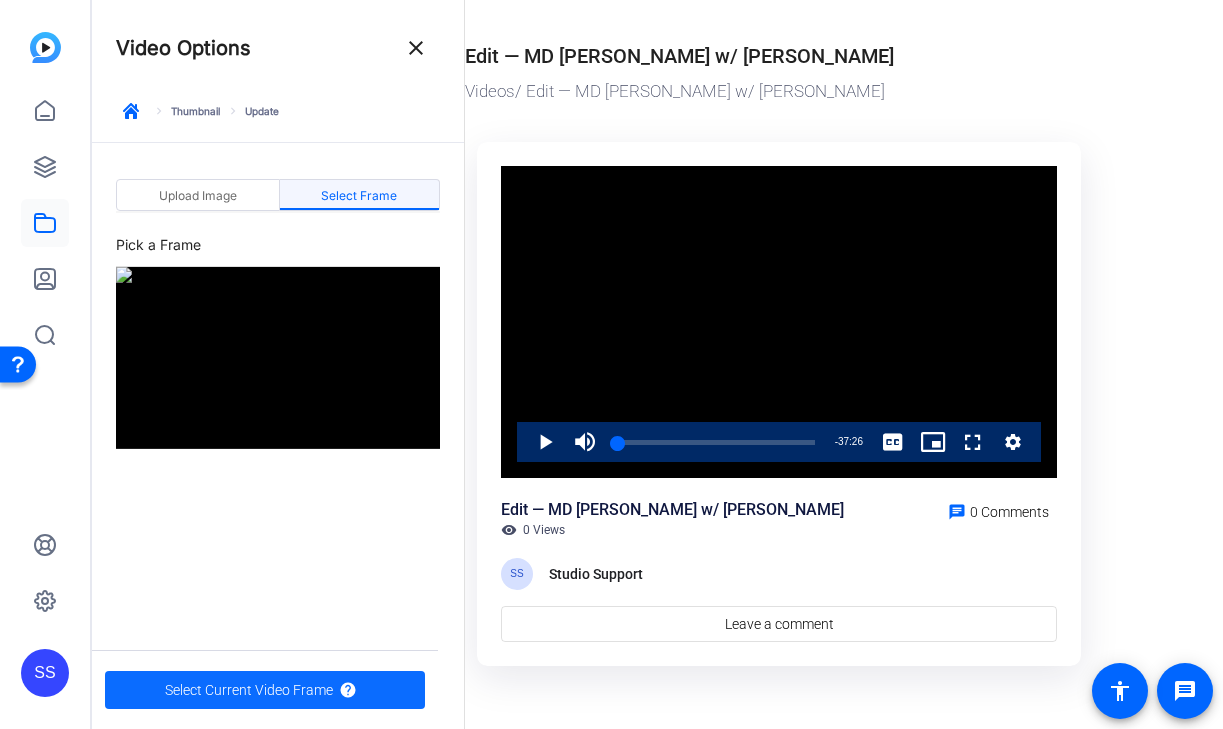 click on "Select Current Video Frame" 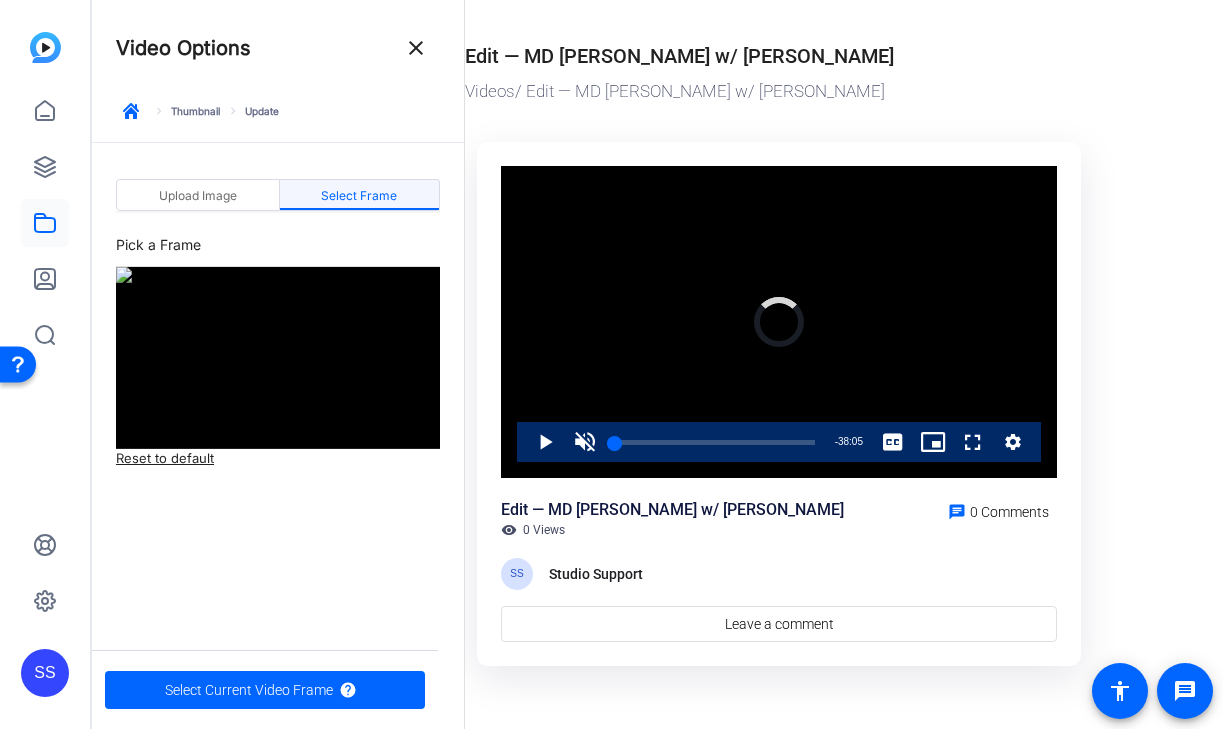 drag, startPoint x: 611, startPoint y: 445, endPoint x: 536, endPoint y: 445, distance: 75 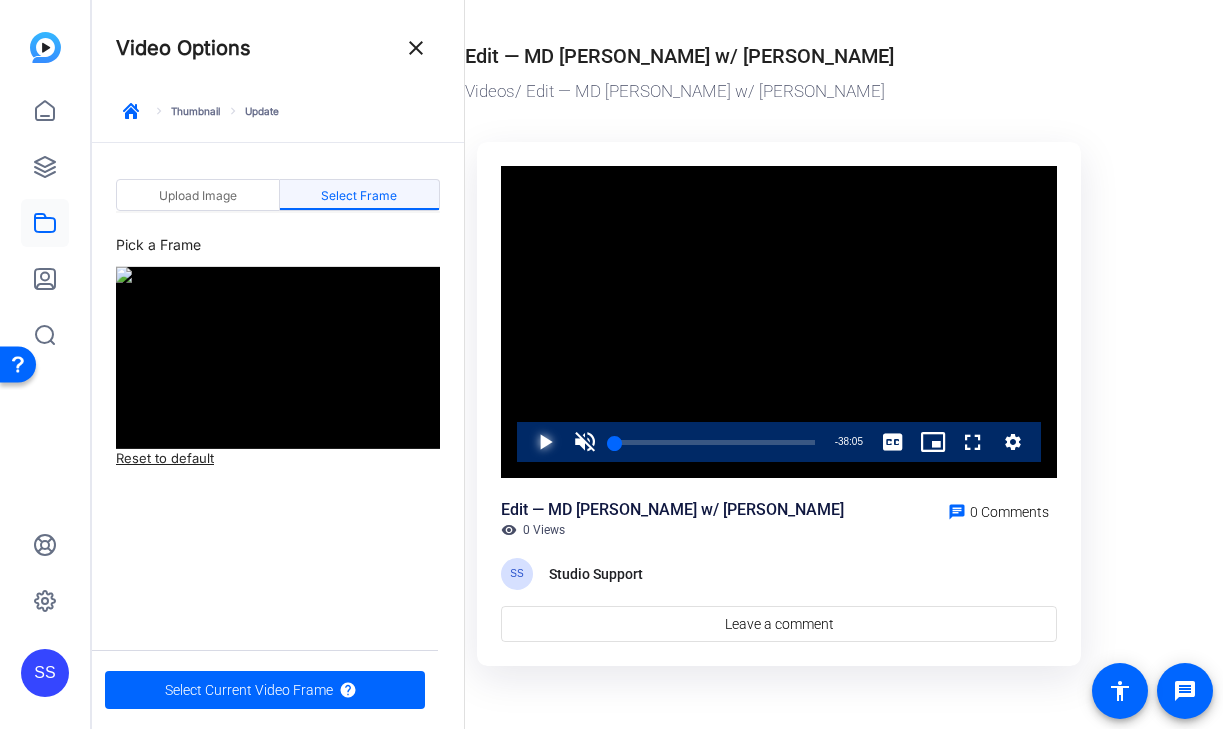 click at bounding box center [525, 442] 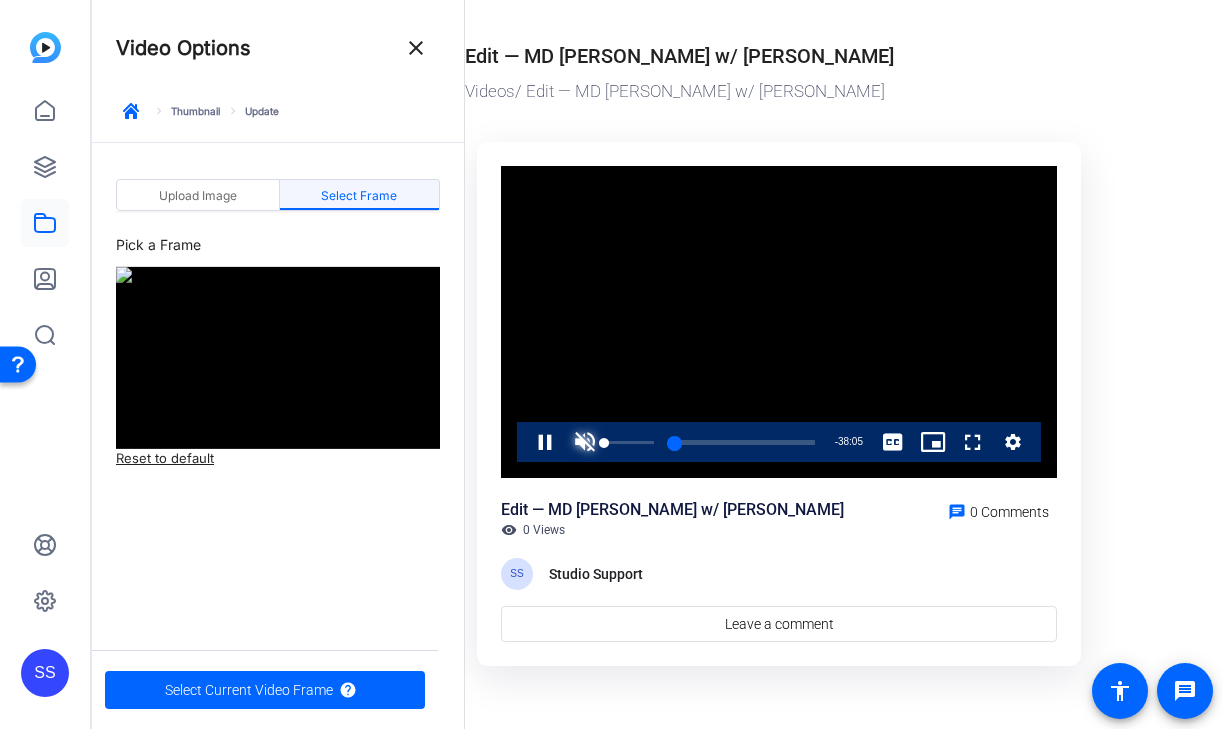 click at bounding box center [585, 442] 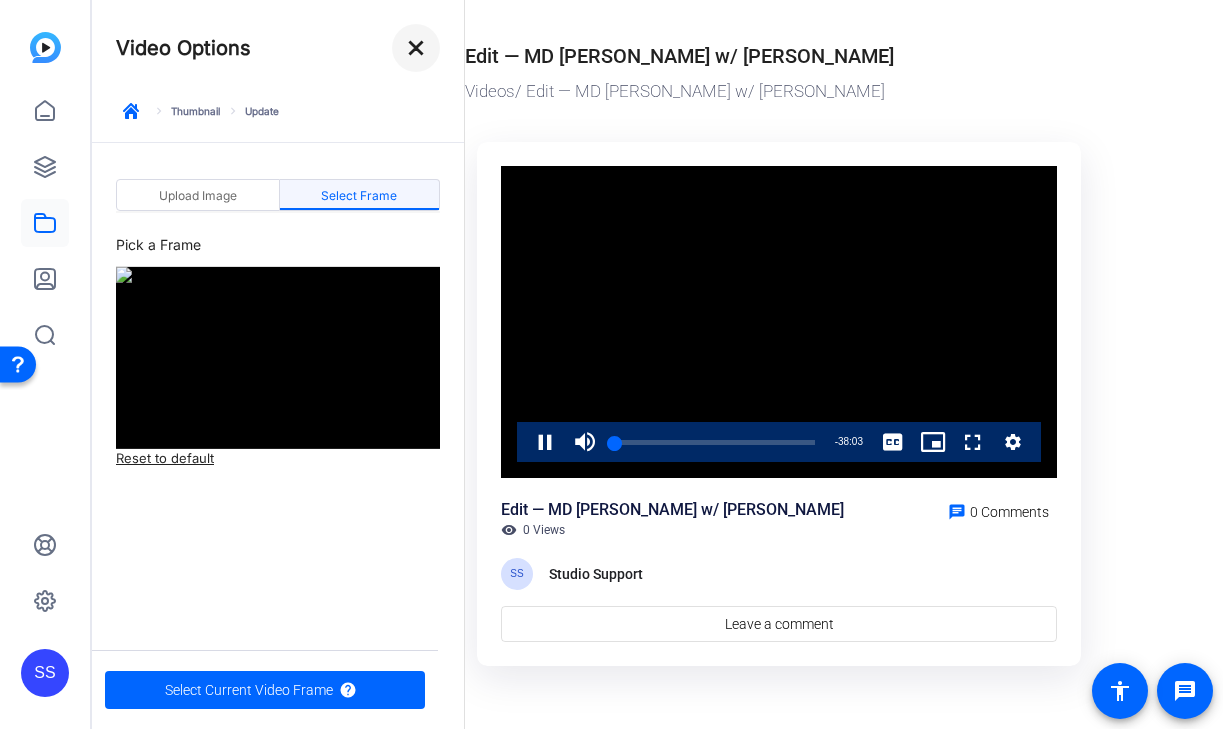 click on "close" 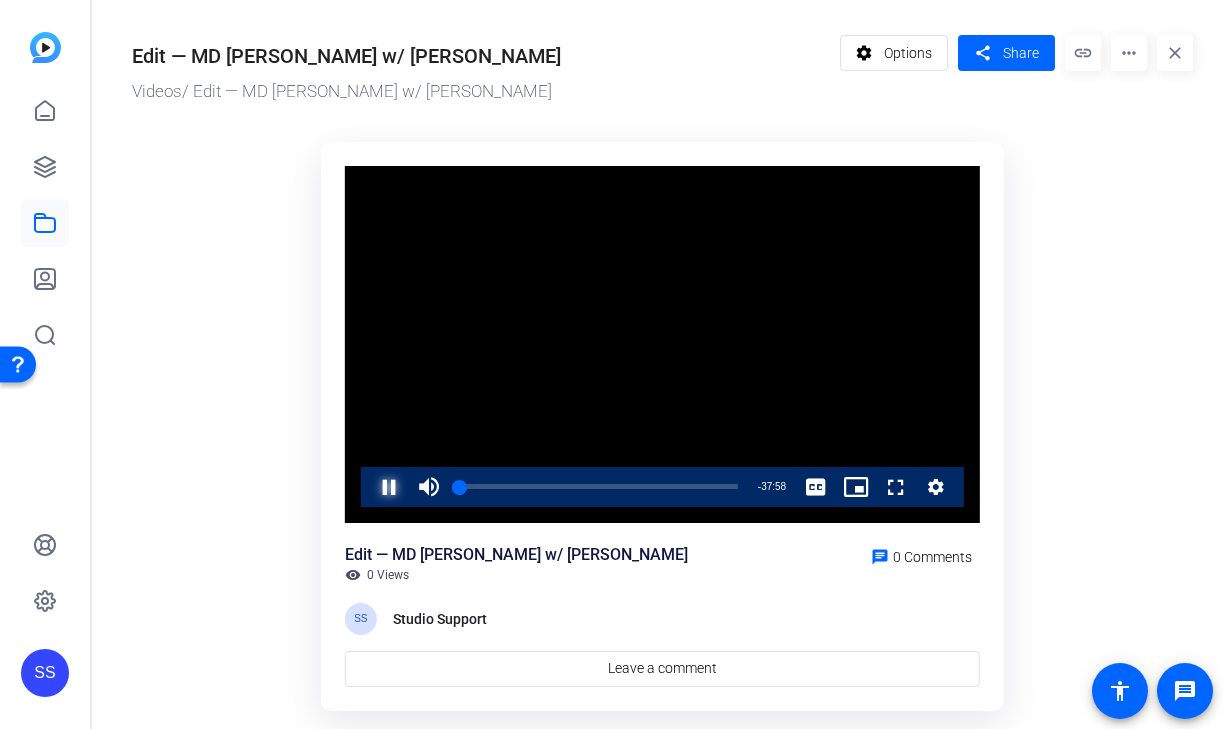 click at bounding box center (369, 487) 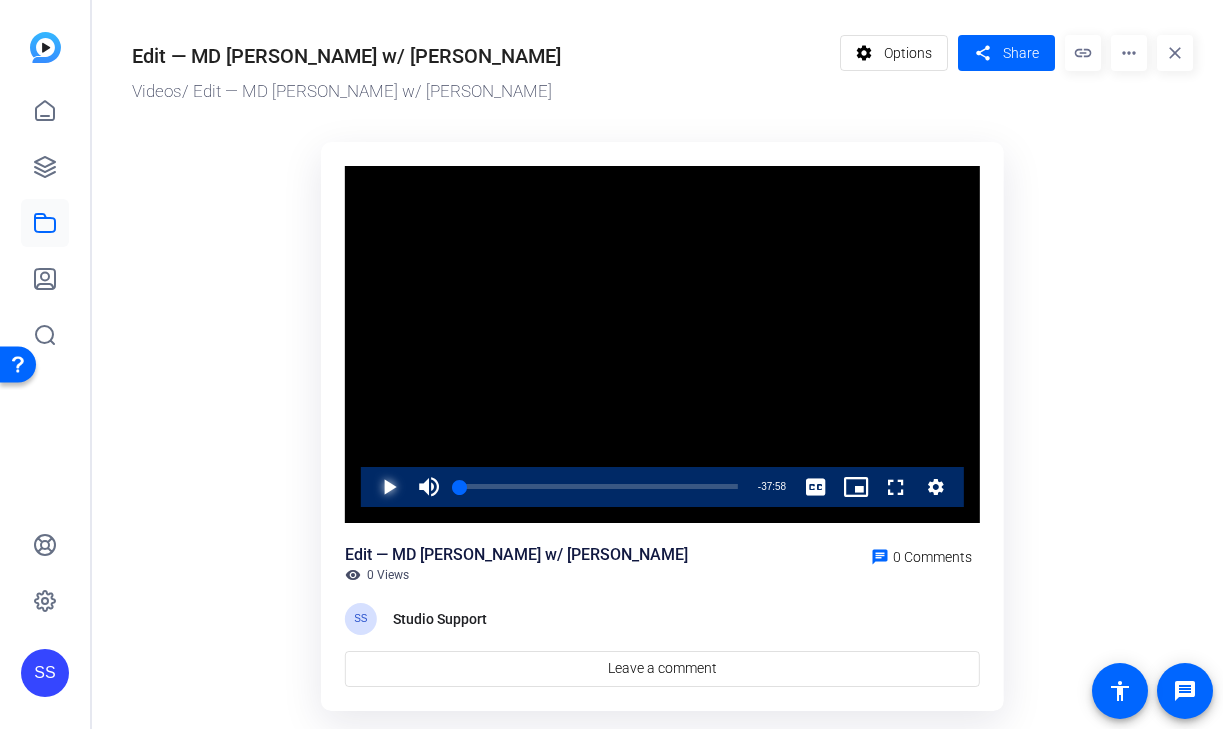 click at bounding box center (369, 487) 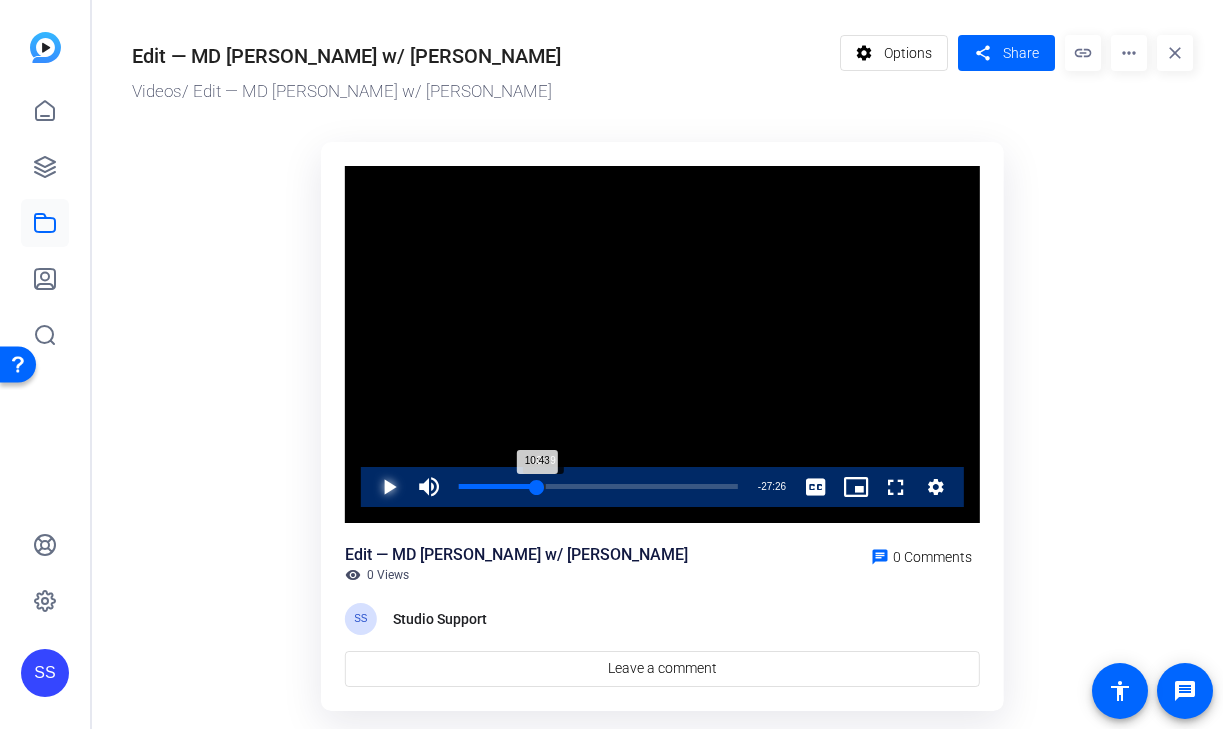 click on "10:43" at bounding box center (498, 486) 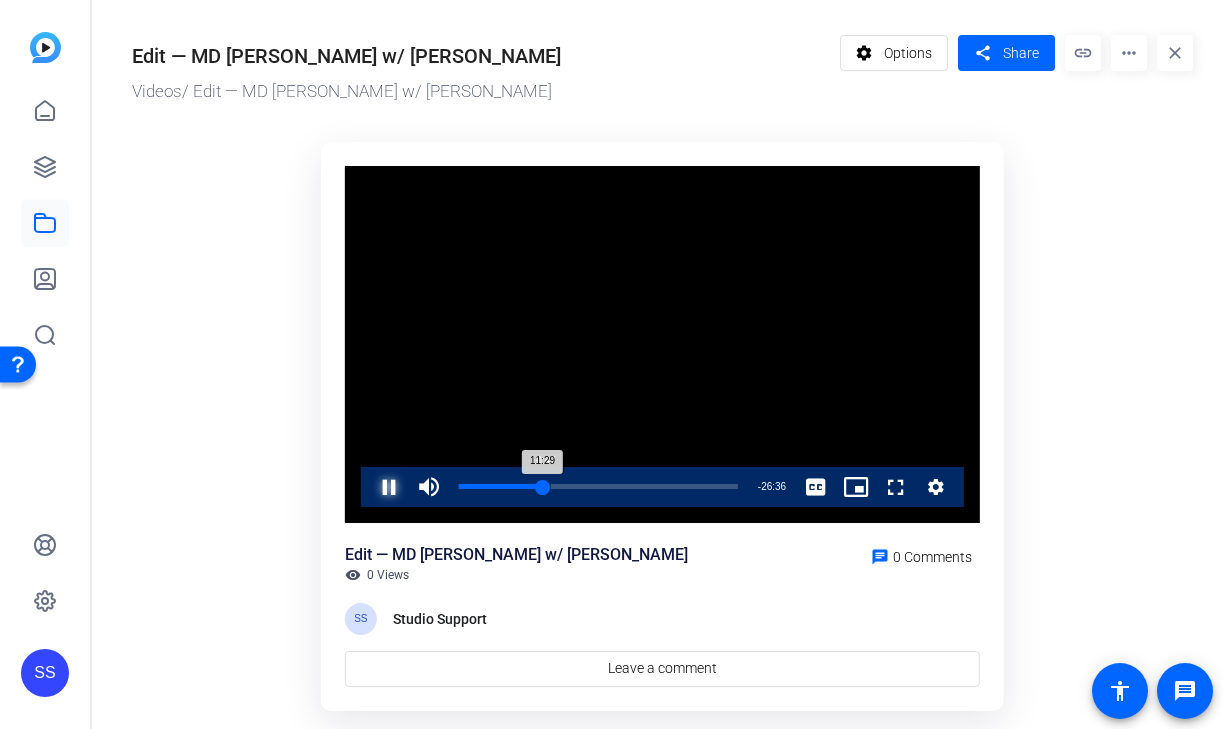 click on "11:29" at bounding box center [501, 486] 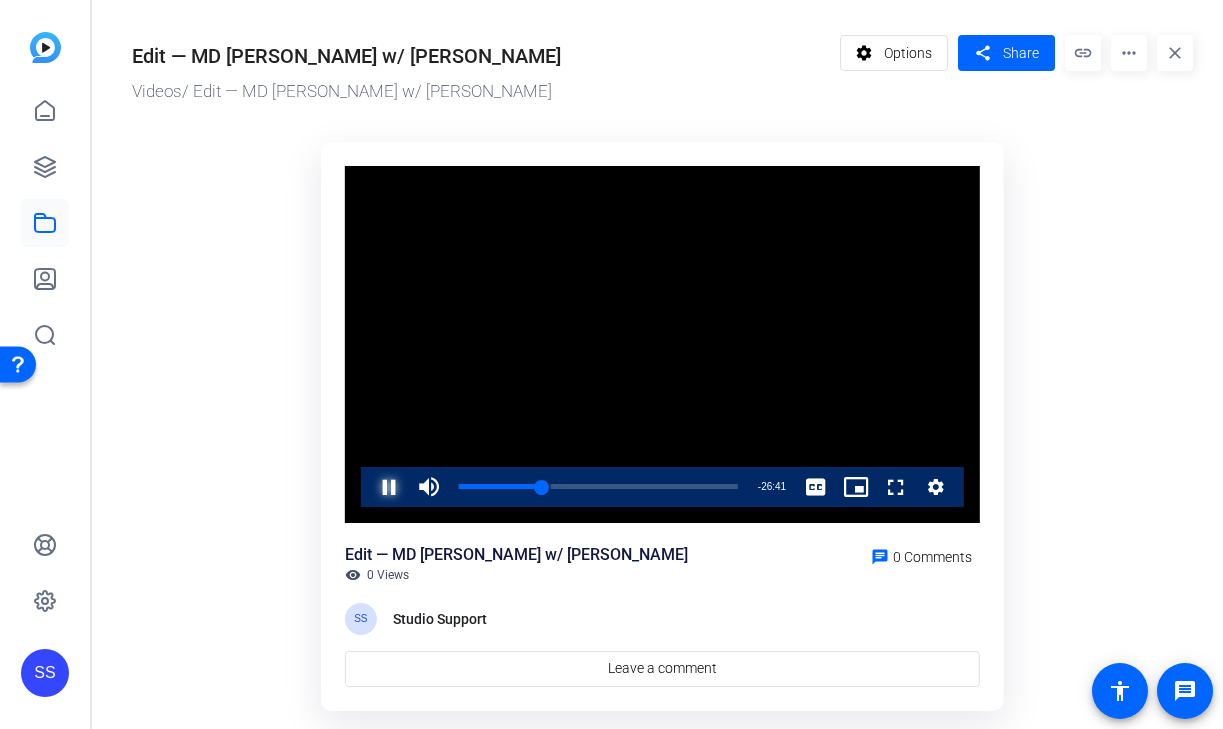 click at bounding box center [369, 487] 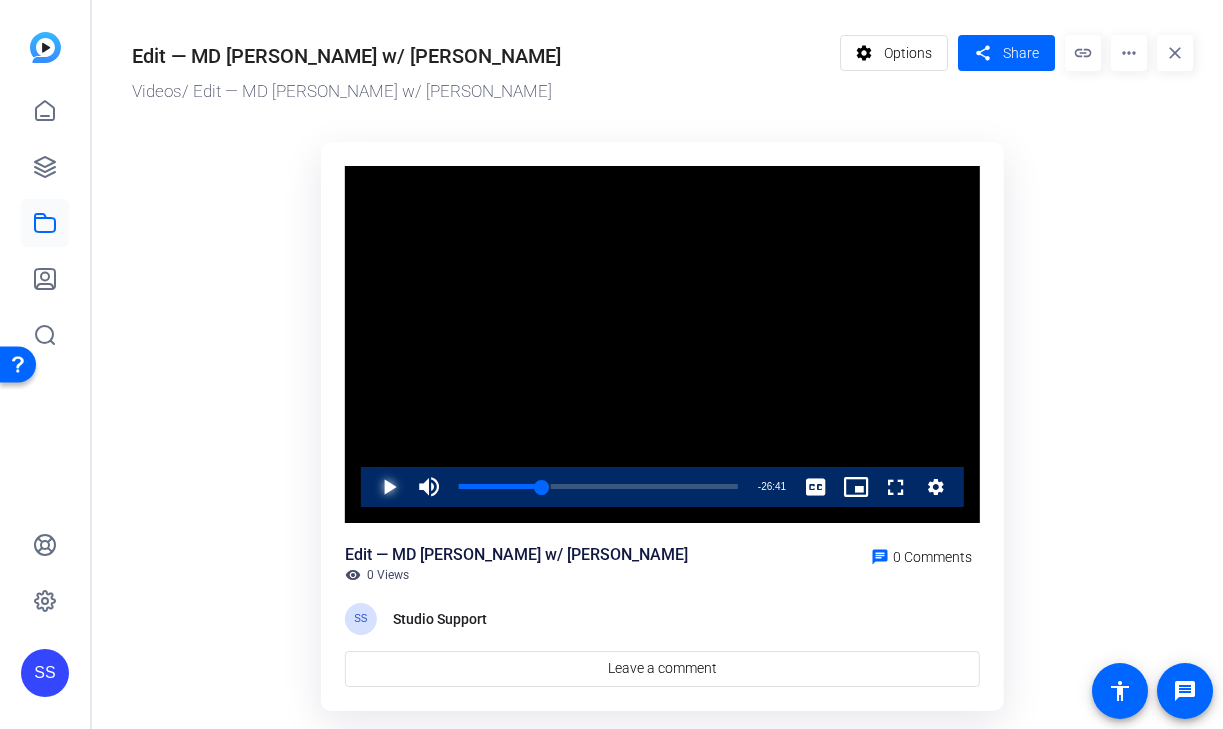 click at bounding box center [369, 487] 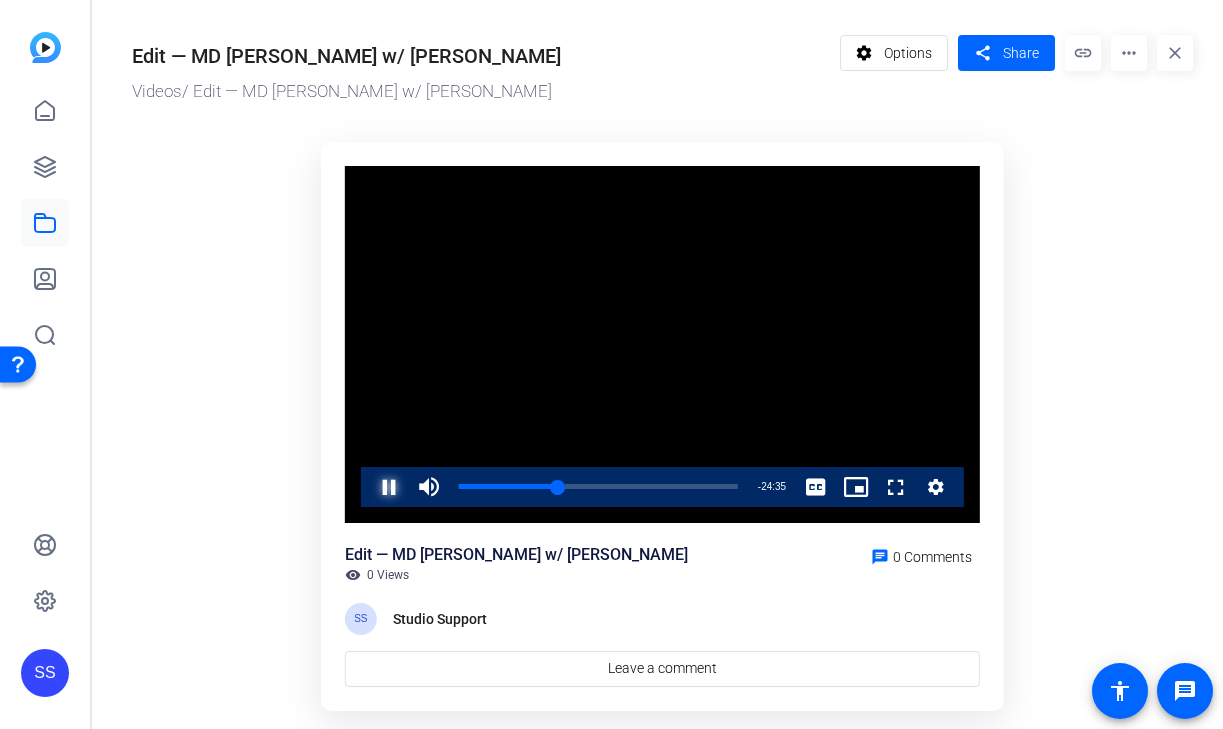 click at bounding box center [369, 487] 